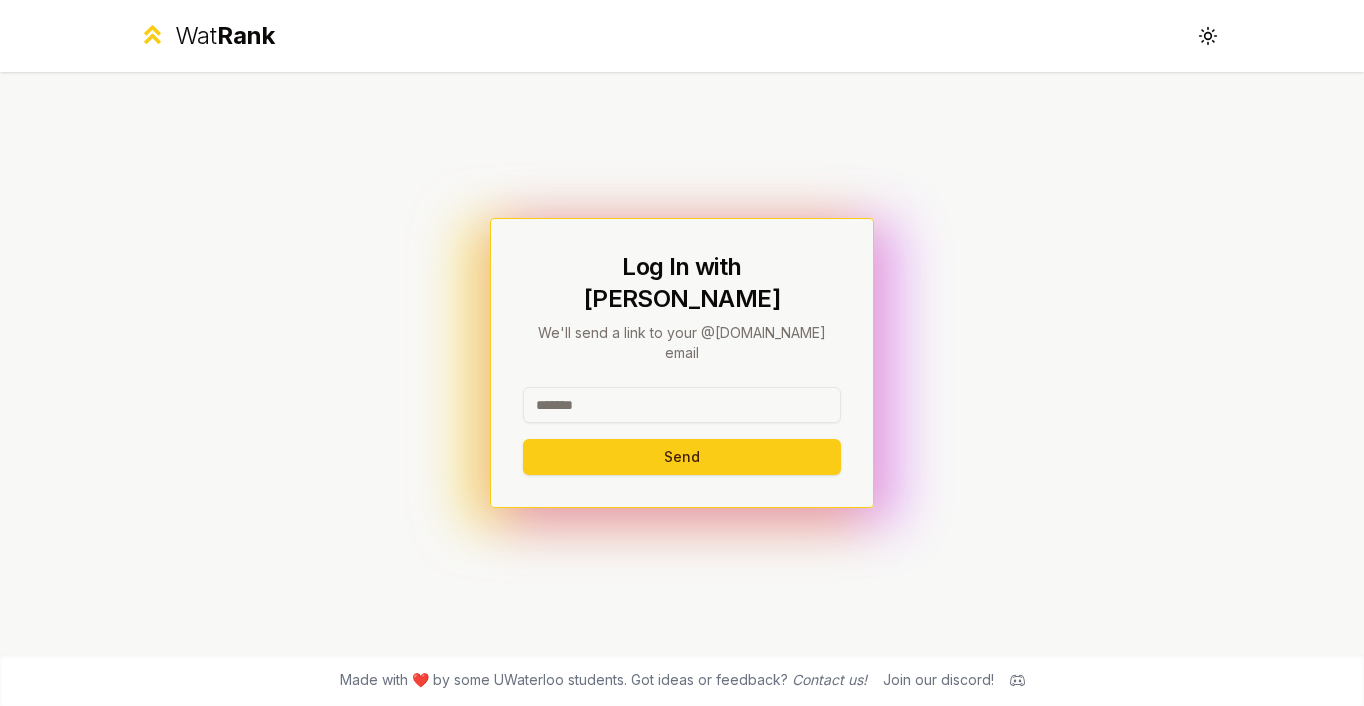 scroll, scrollTop: 0, scrollLeft: 0, axis: both 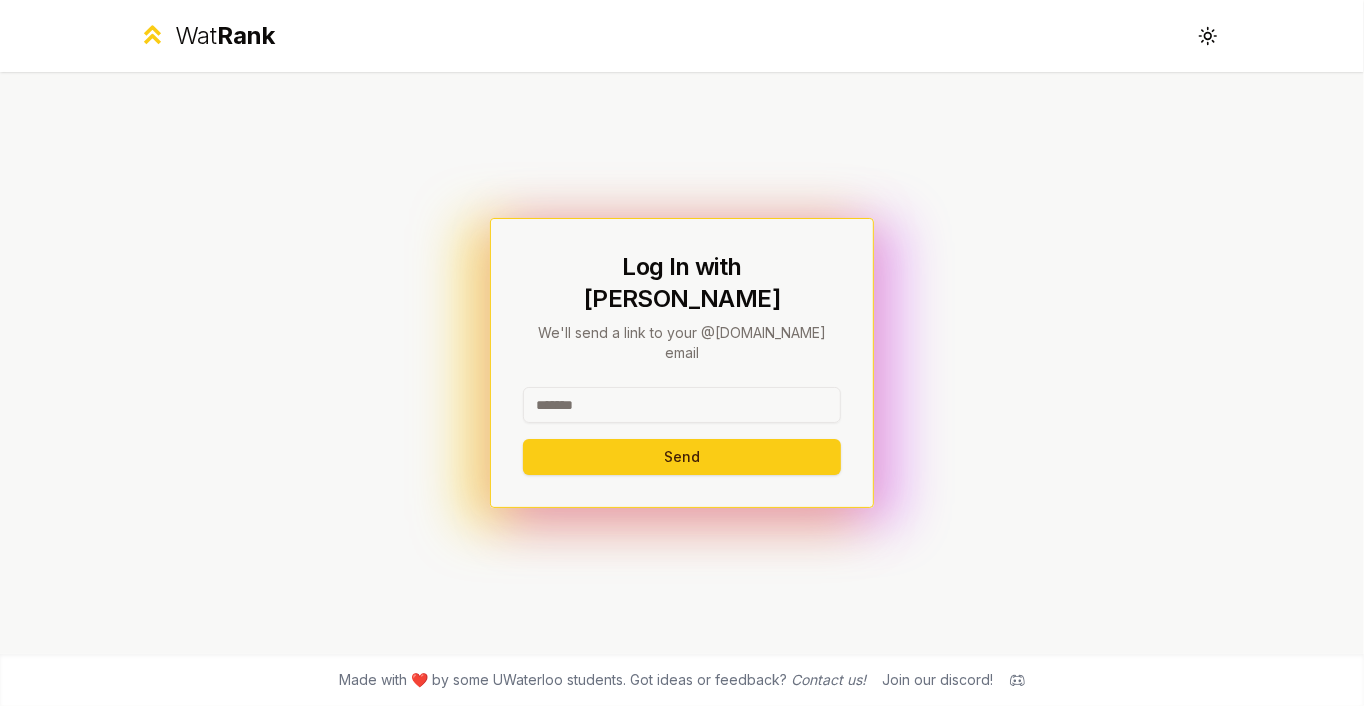 click at bounding box center (682, 405) 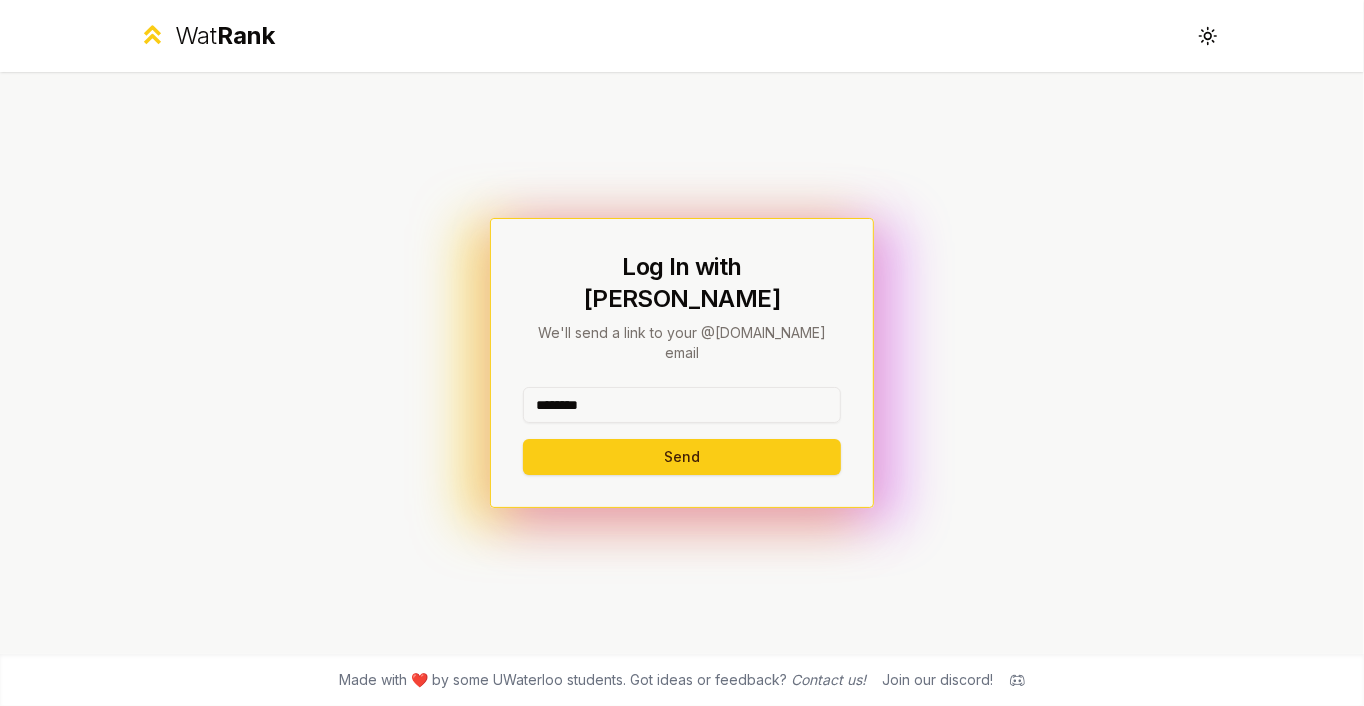 click on "Log In with WatIAM We'll send a link to your @[DOMAIN_NAME] email ******** Send" at bounding box center (682, 363) 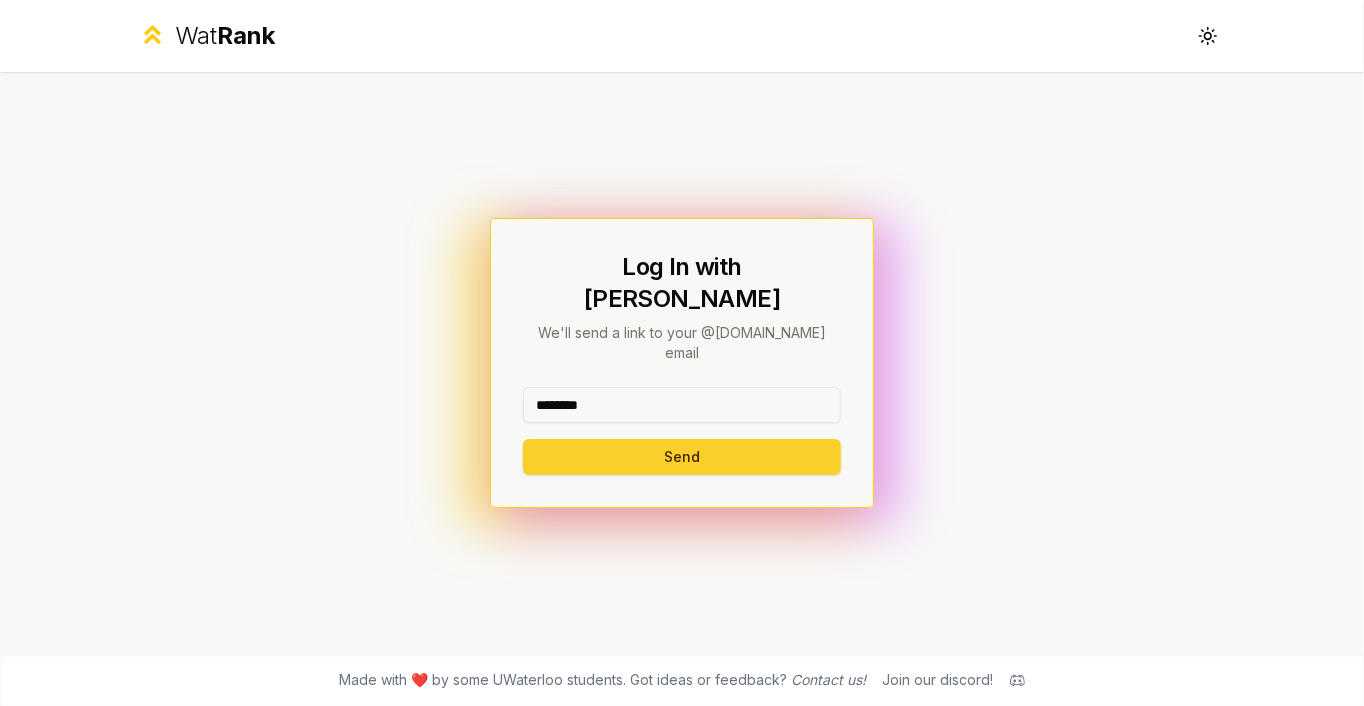click on "Send" at bounding box center [682, 457] 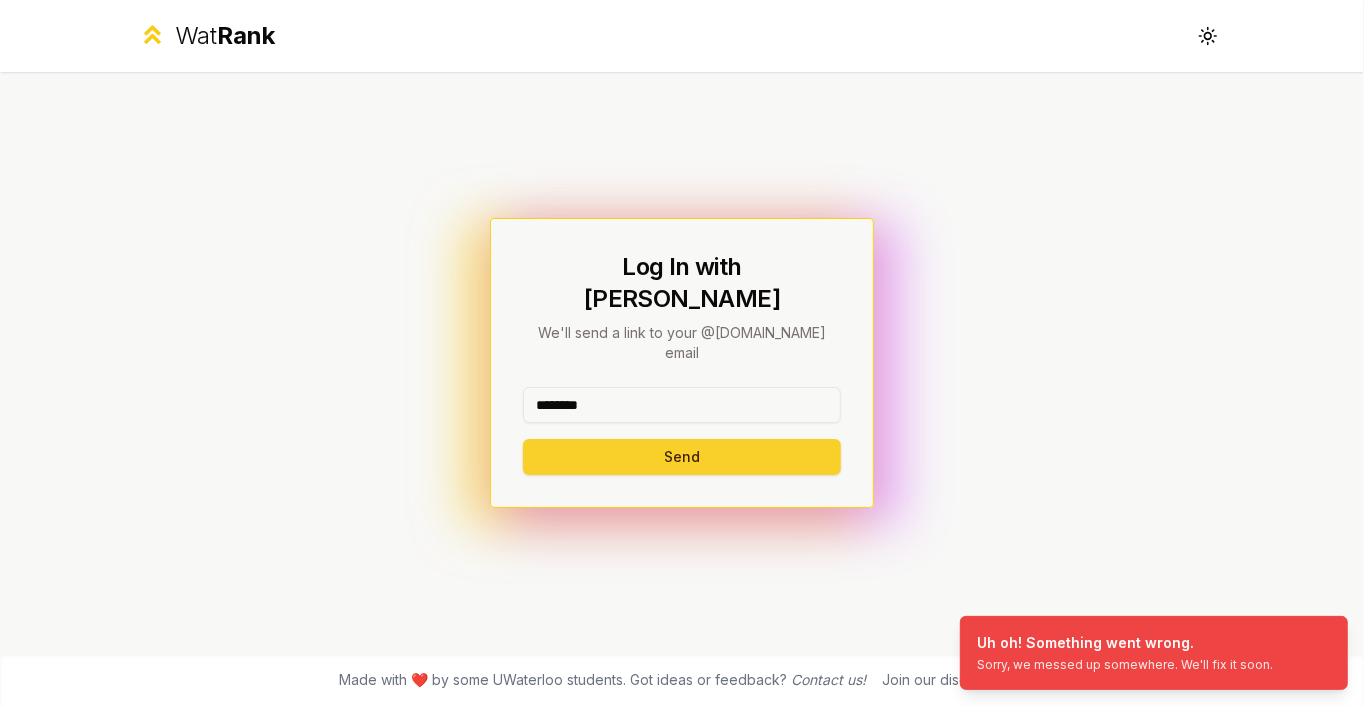 click on "Send" at bounding box center [682, 457] 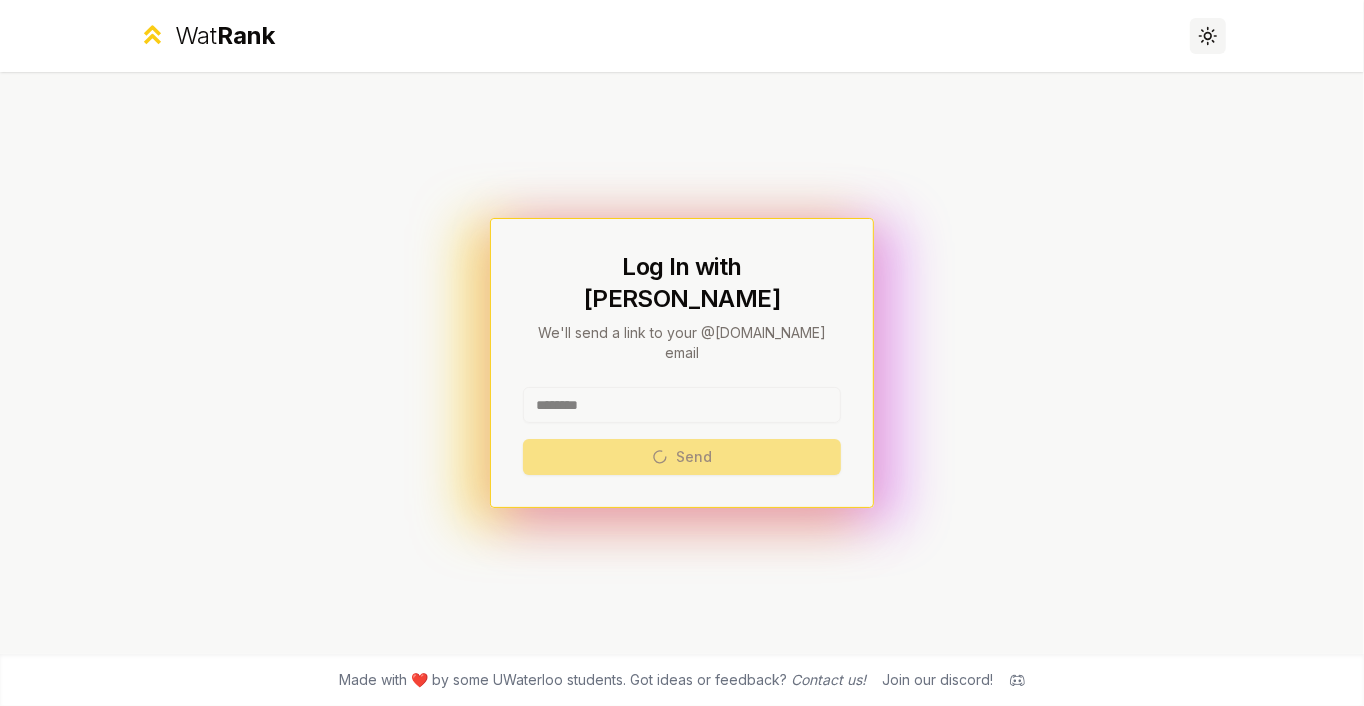 click 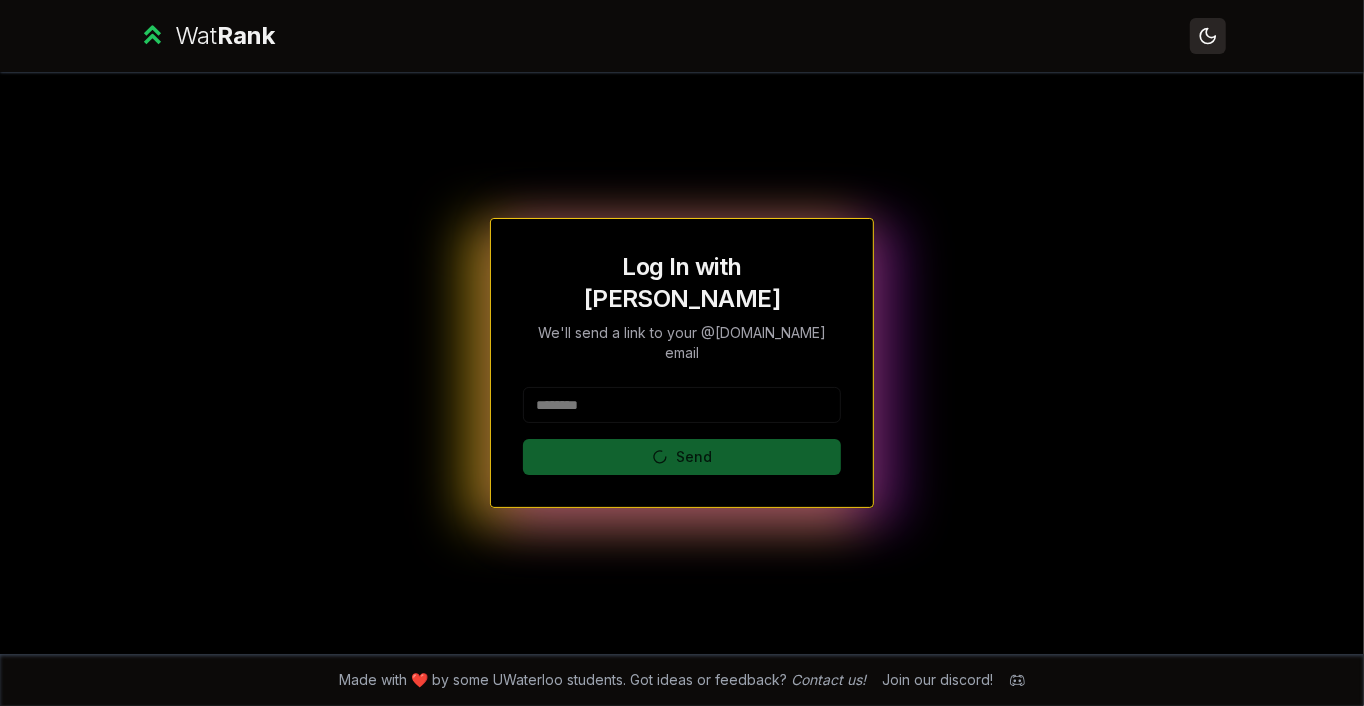 click 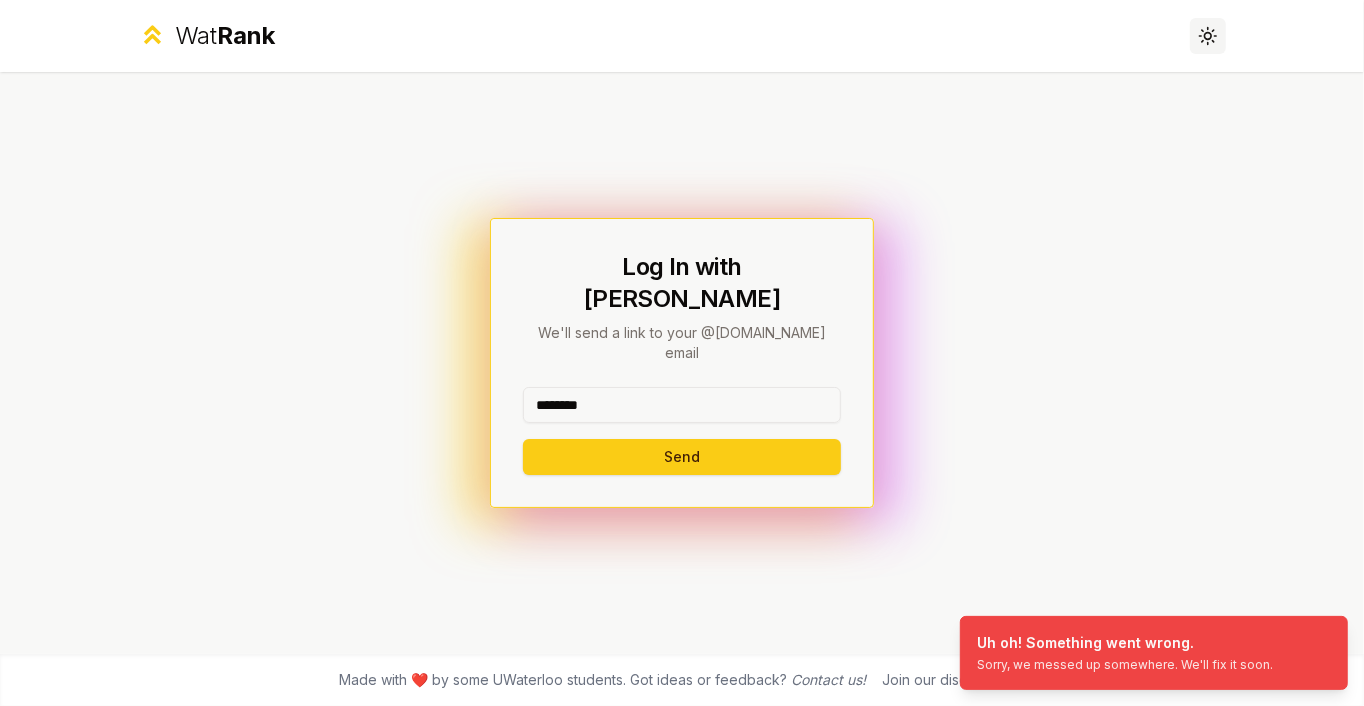click 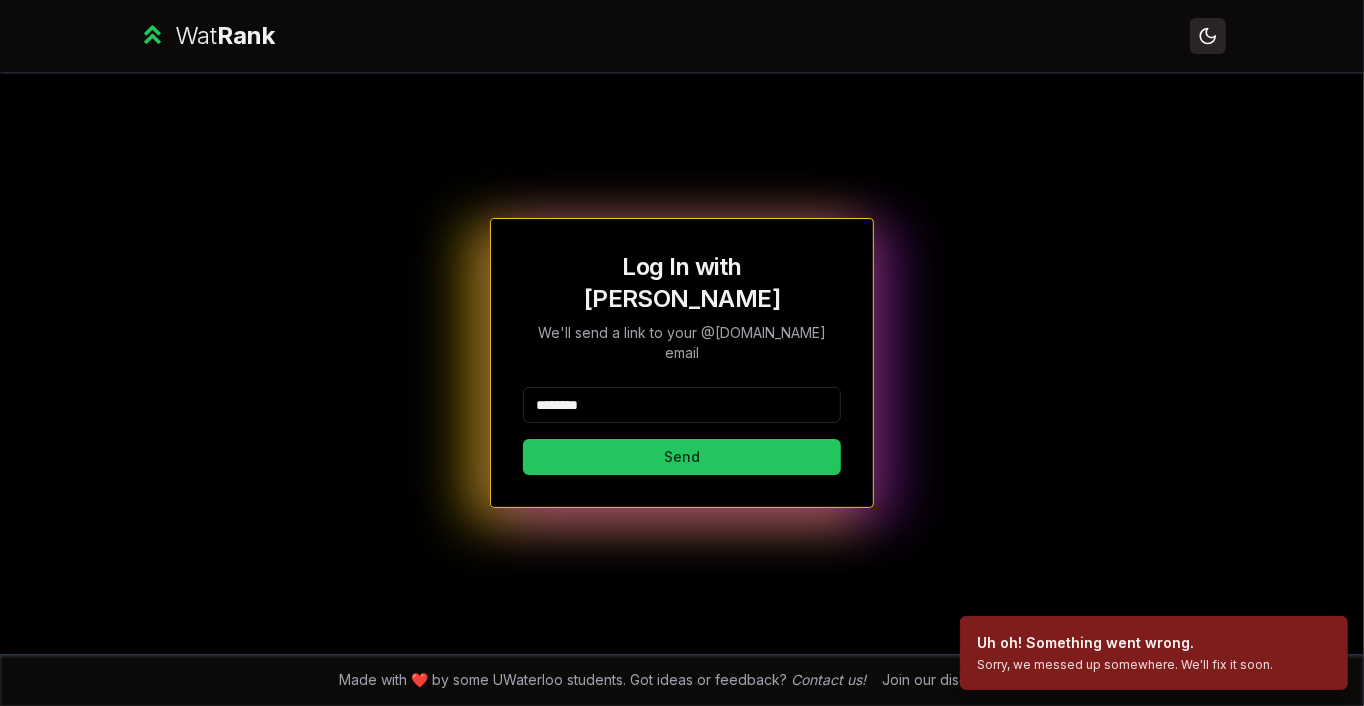 click 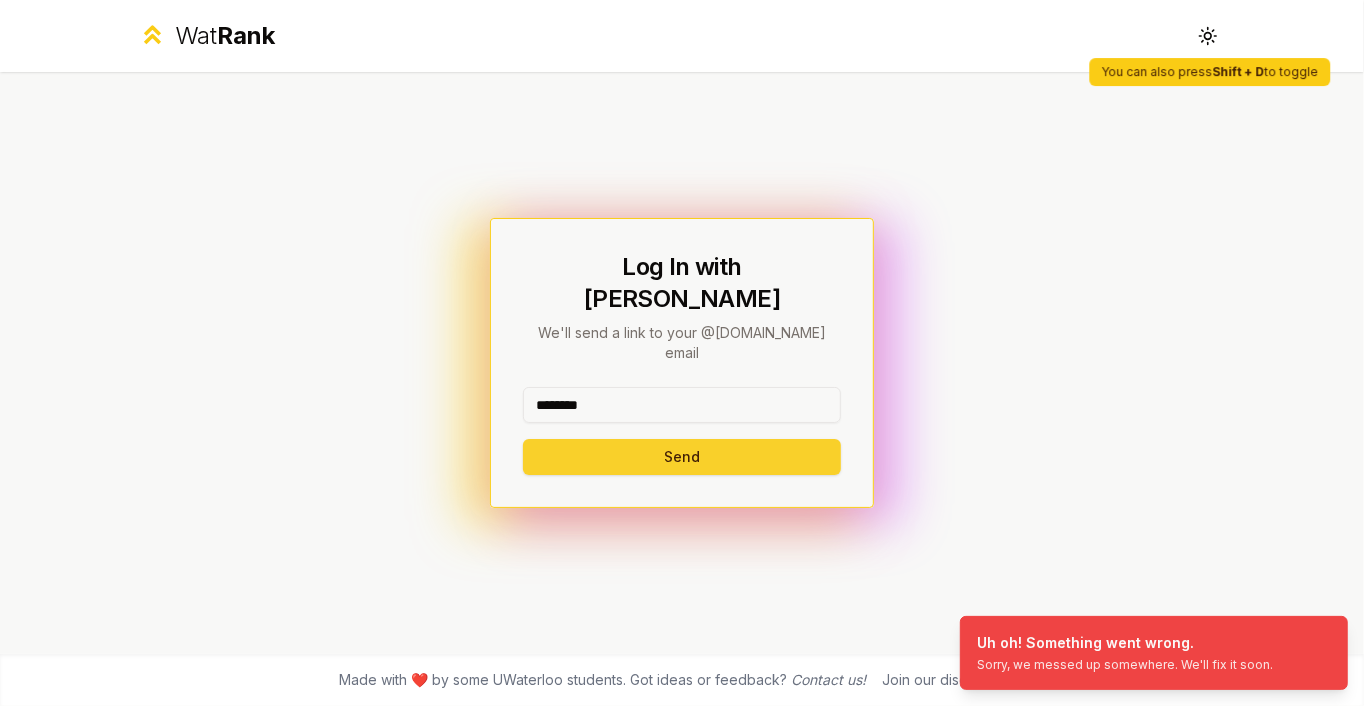 click on "Send" at bounding box center (682, 457) 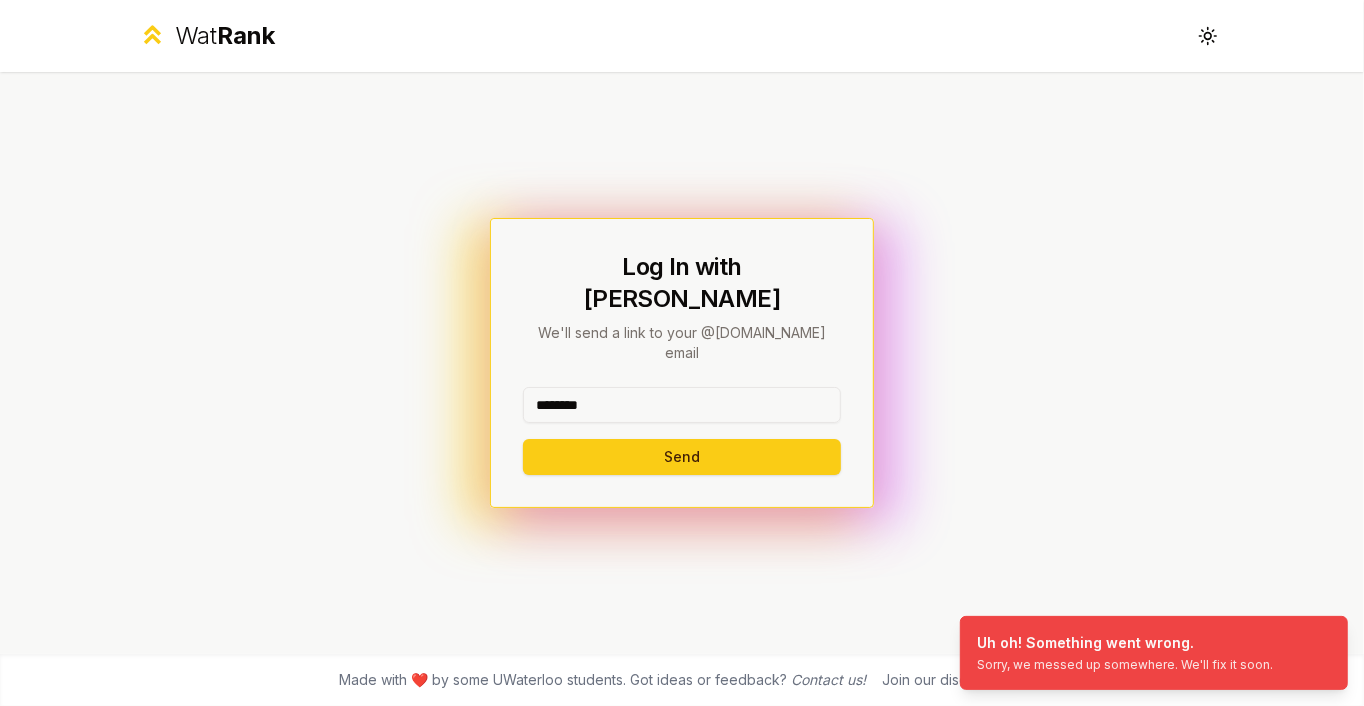 drag, startPoint x: 1153, startPoint y: 624, endPoint x: 1061, endPoint y: 20, distance: 610.96643 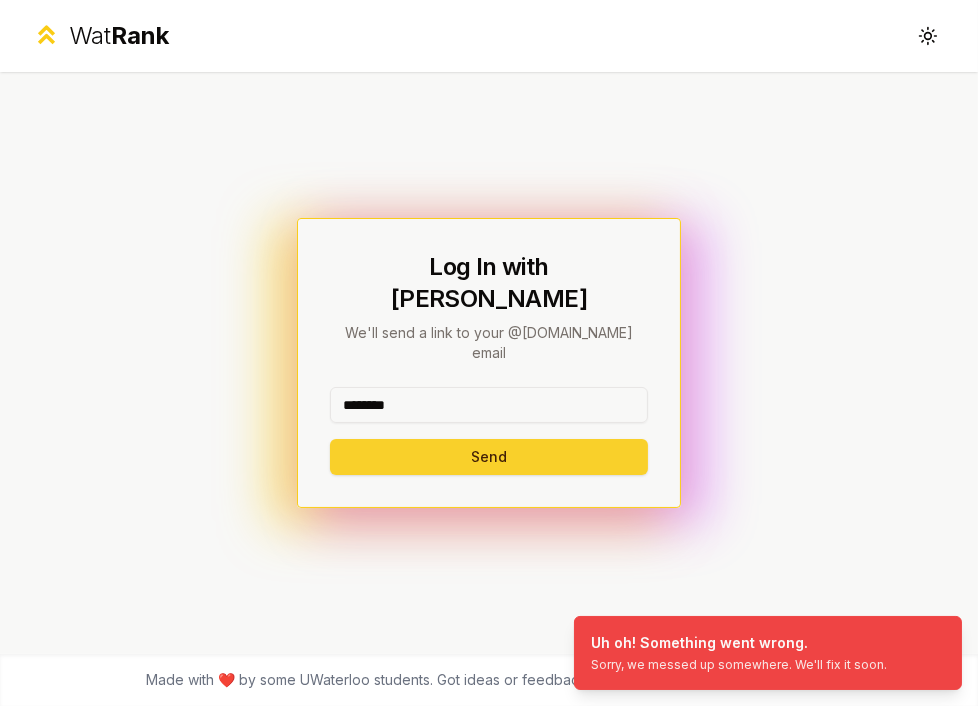 click on "Send" at bounding box center [489, 457] 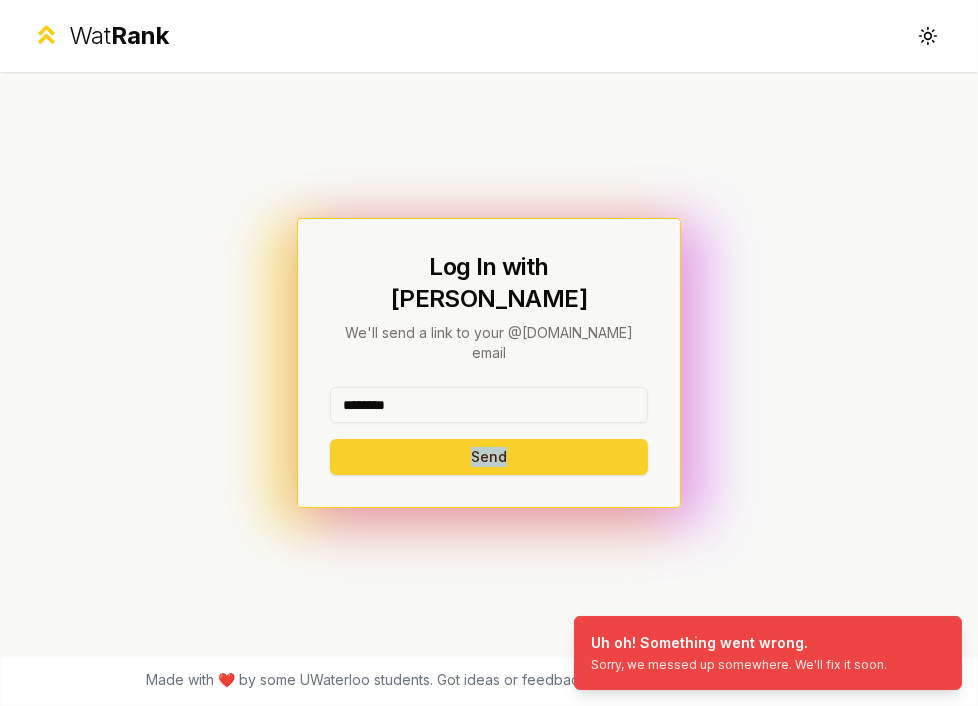 click on "******** Send" at bounding box center (489, 431) 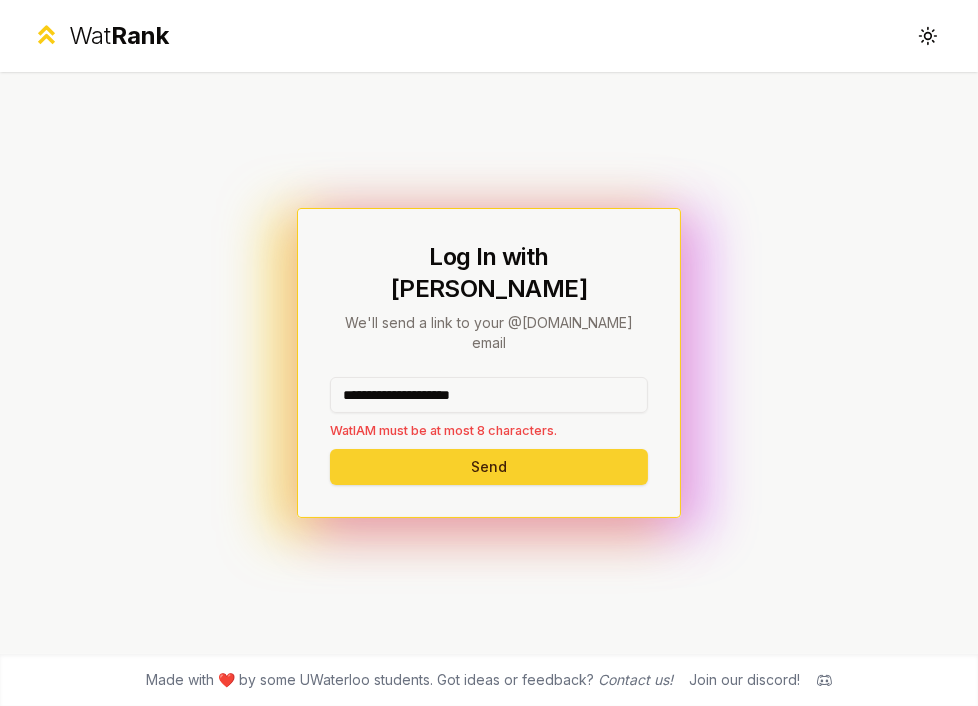 click on "Send" at bounding box center [489, 467] 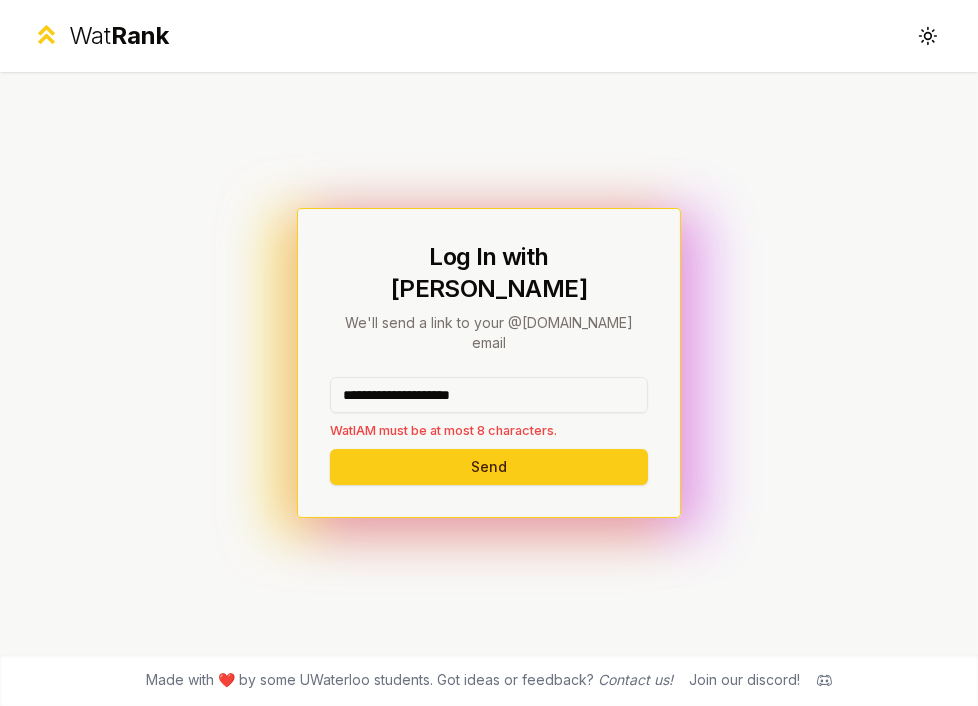 drag, startPoint x: 471, startPoint y: 435, endPoint x: 317, endPoint y: 342, distance: 179.90276 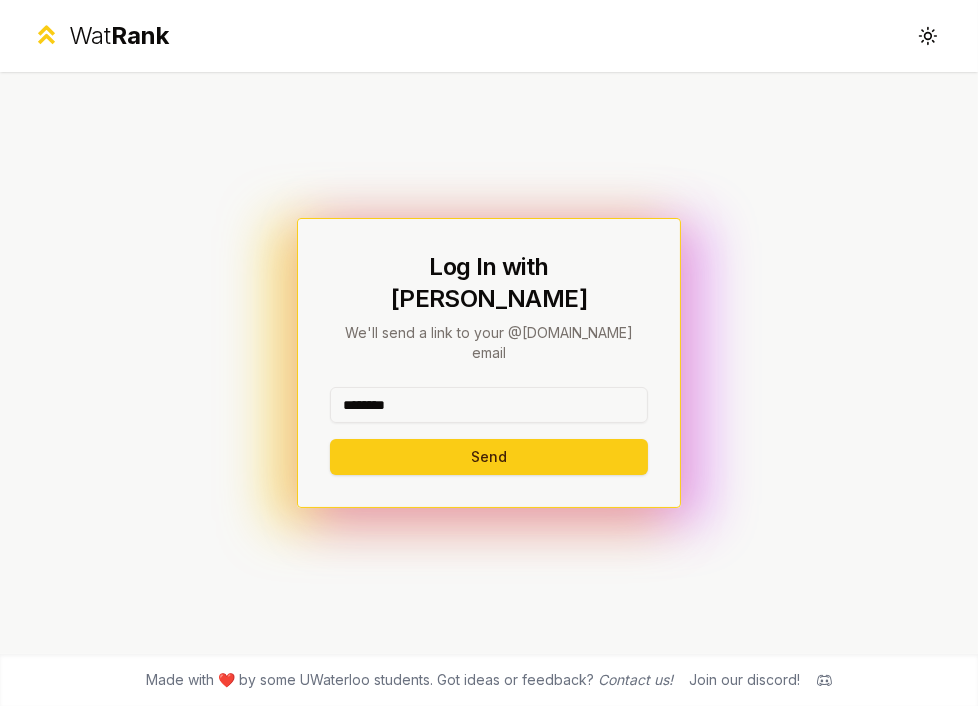 type on "********" 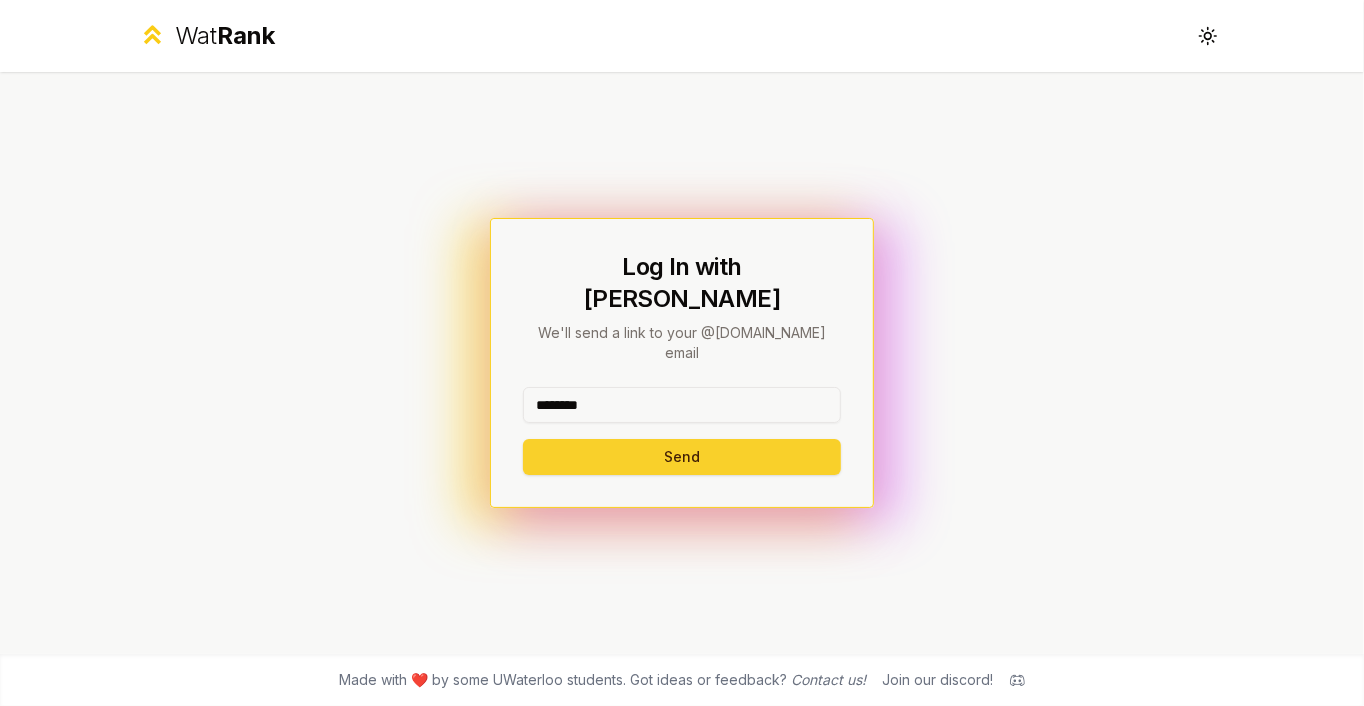 click on "Send" at bounding box center [682, 457] 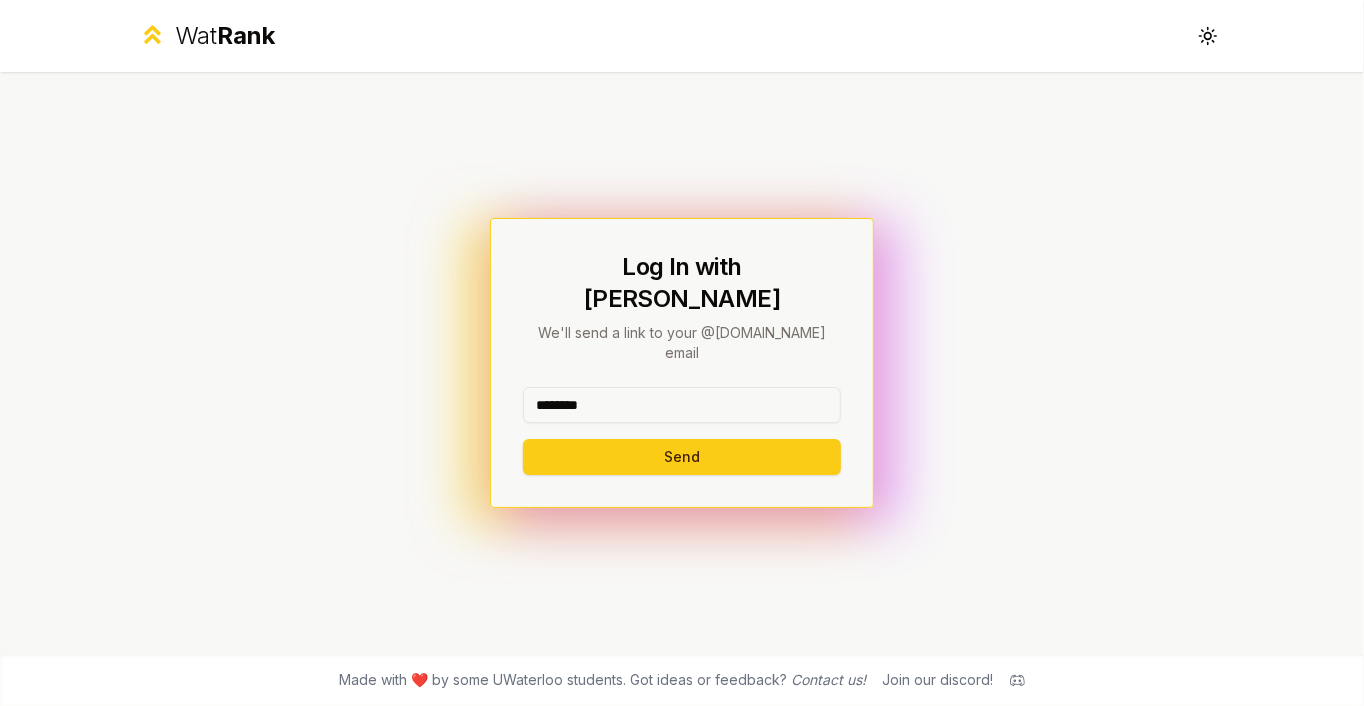 drag, startPoint x: 771, startPoint y: 428, endPoint x: 657, endPoint y: 424, distance: 114.07015 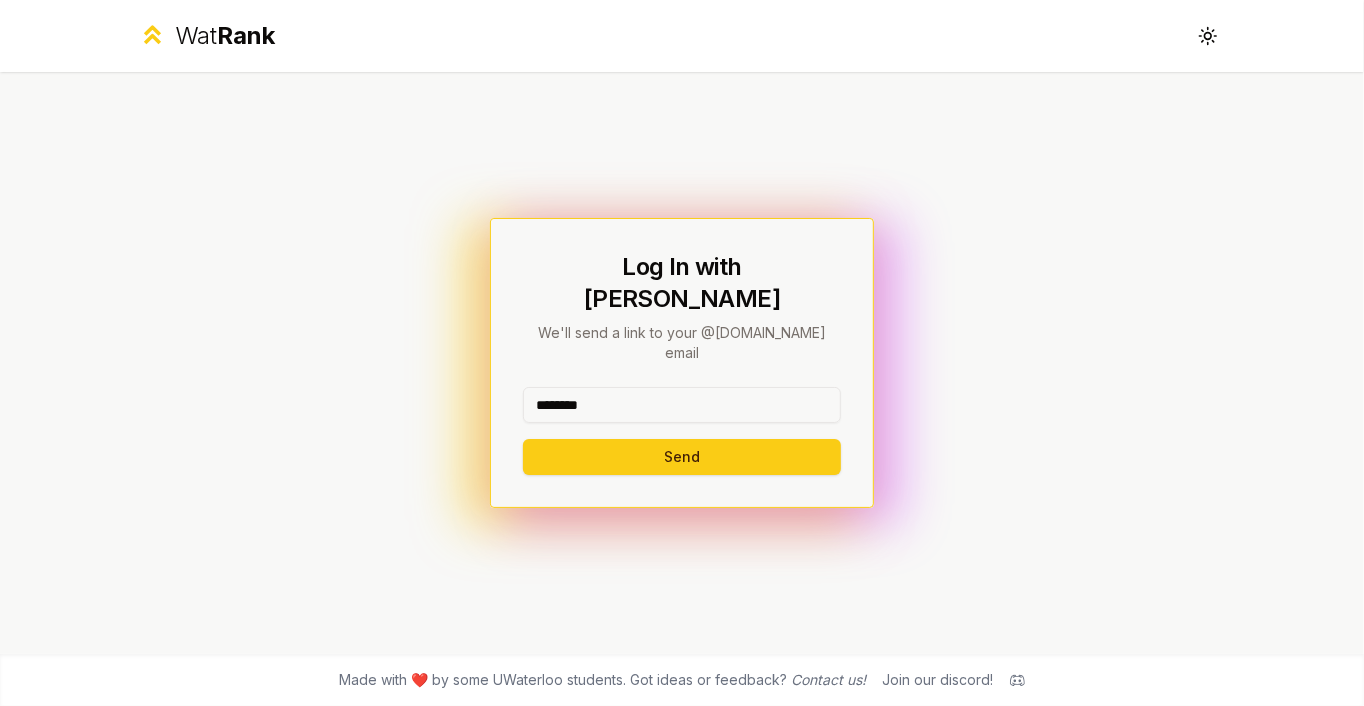 drag, startPoint x: 634, startPoint y: 409, endPoint x: 598, endPoint y: 435, distance: 44.407207 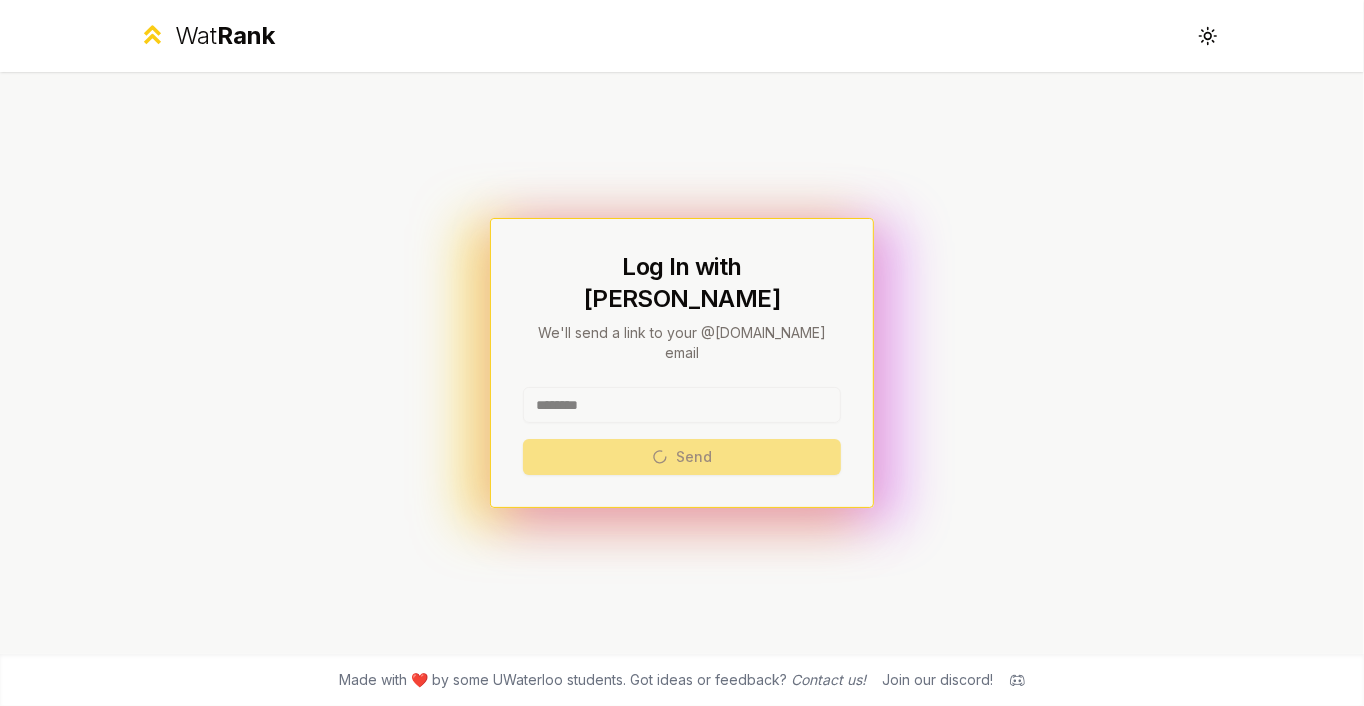 click on "******** Send" at bounding box center (682, 431) 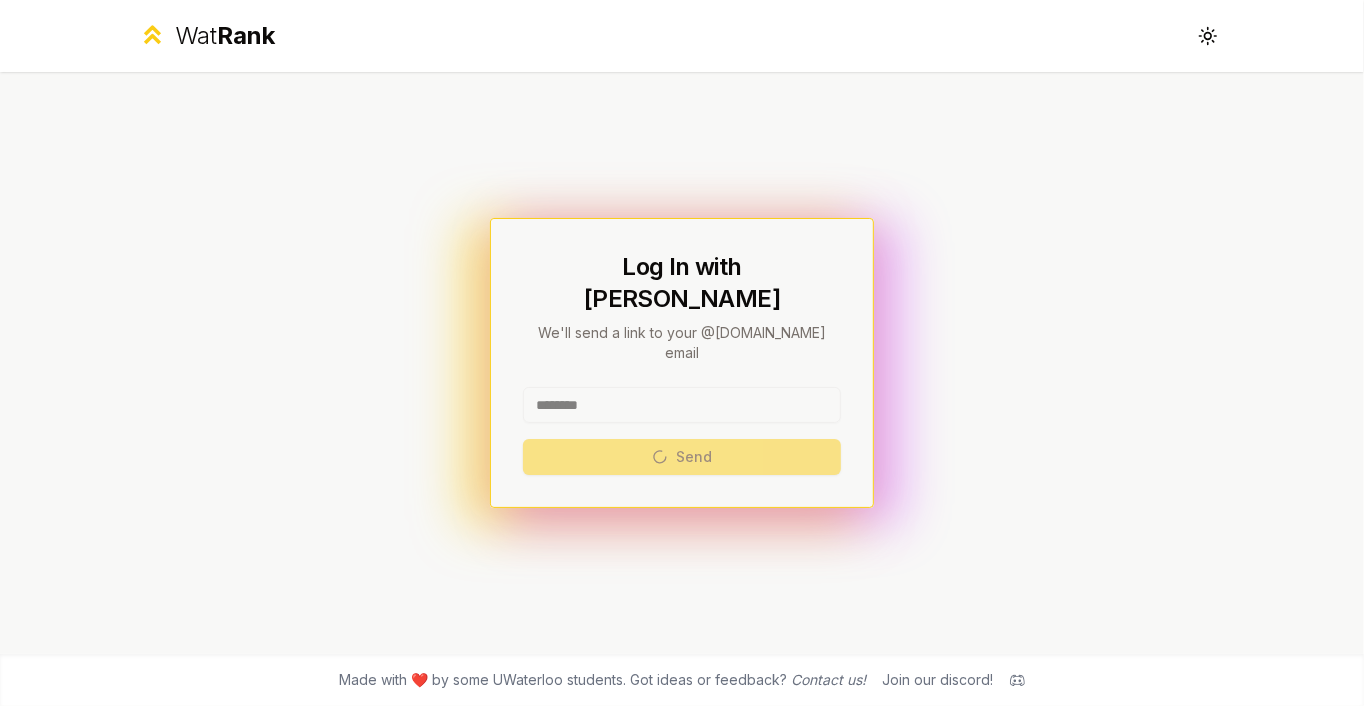 click on "******** Send" at bounding box center (682, 431) 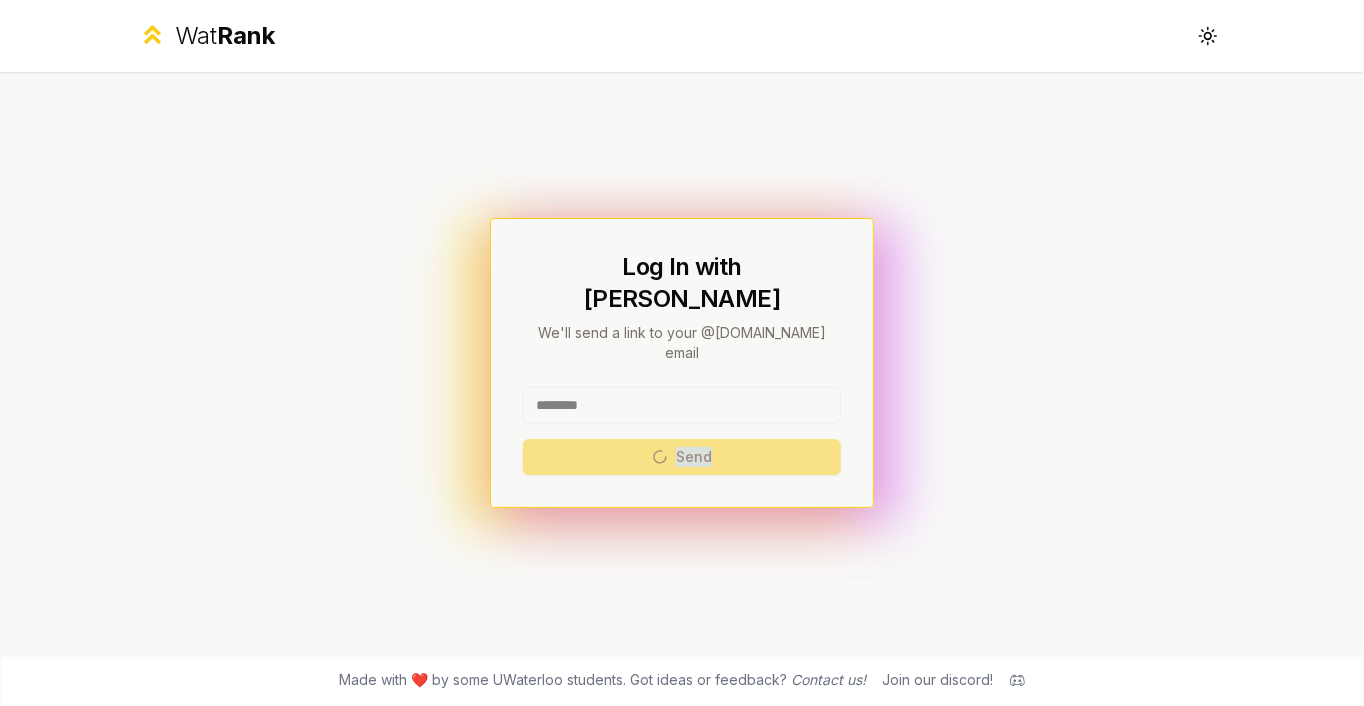 click on "******** Send" at bounding box center (682, 431) 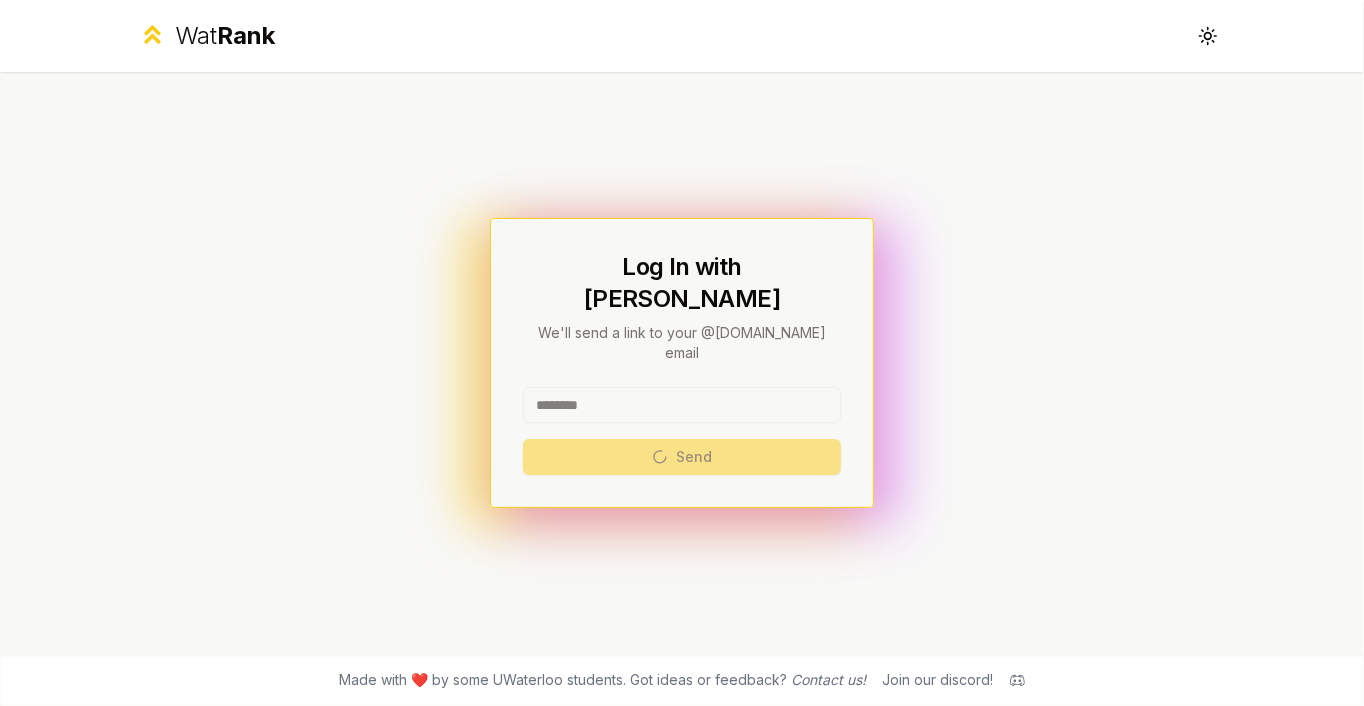 click on "******** Send" at bounding box center (682, 431) 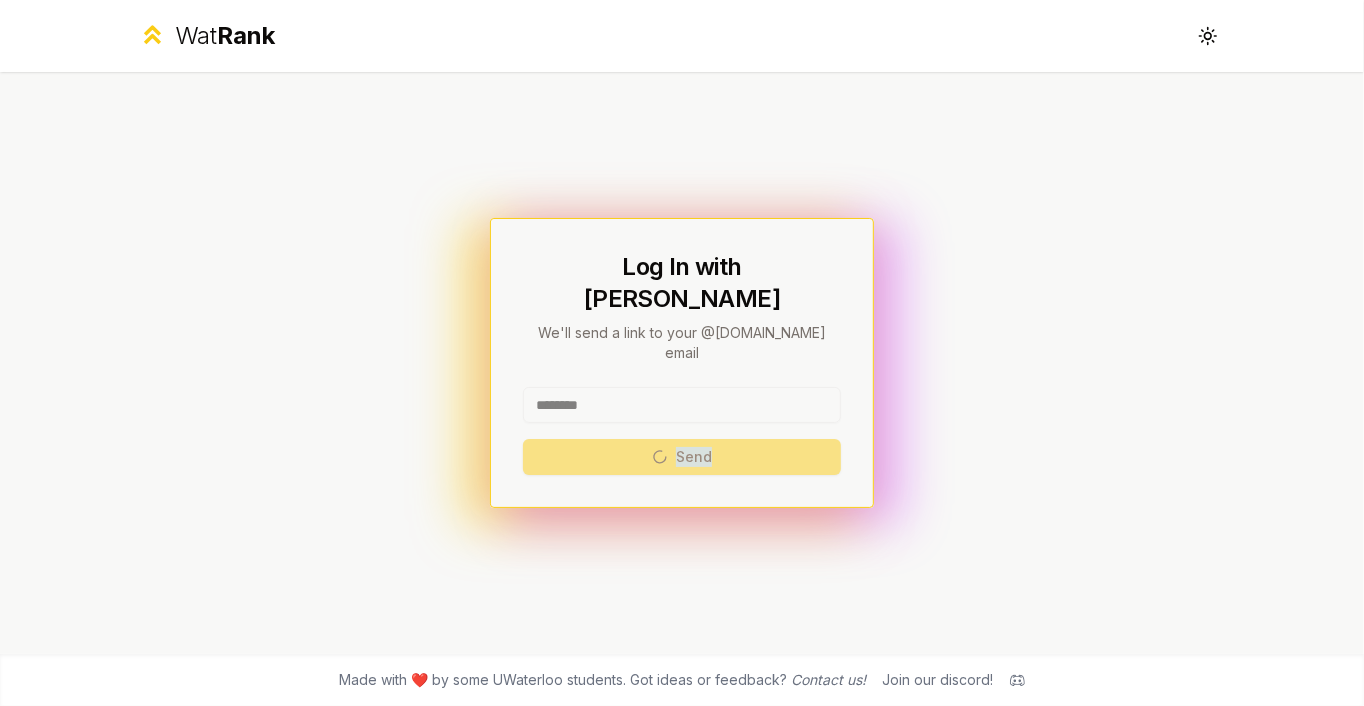 click on "******** Send" at bounding box center [682, 431] 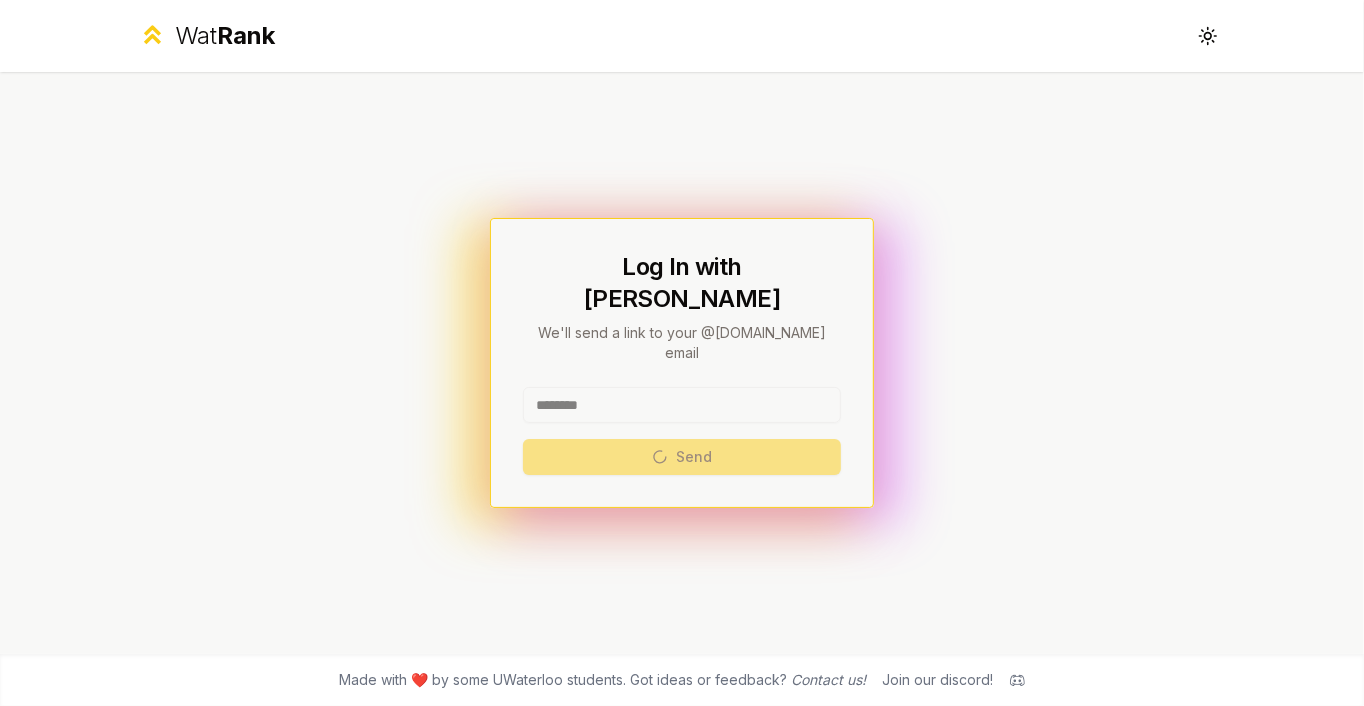 click on "******** Send" at bounding box center [682, 431] 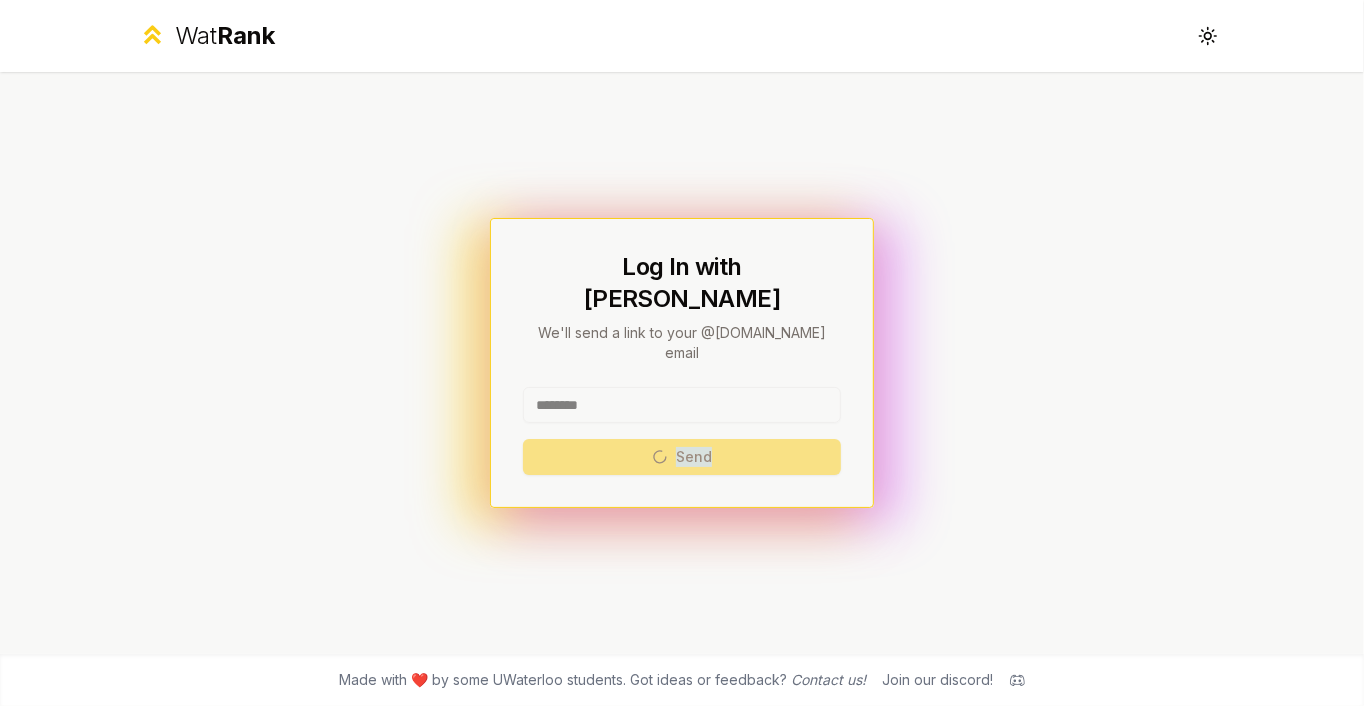 click on "******** Send" at bounding box center [682, 431] 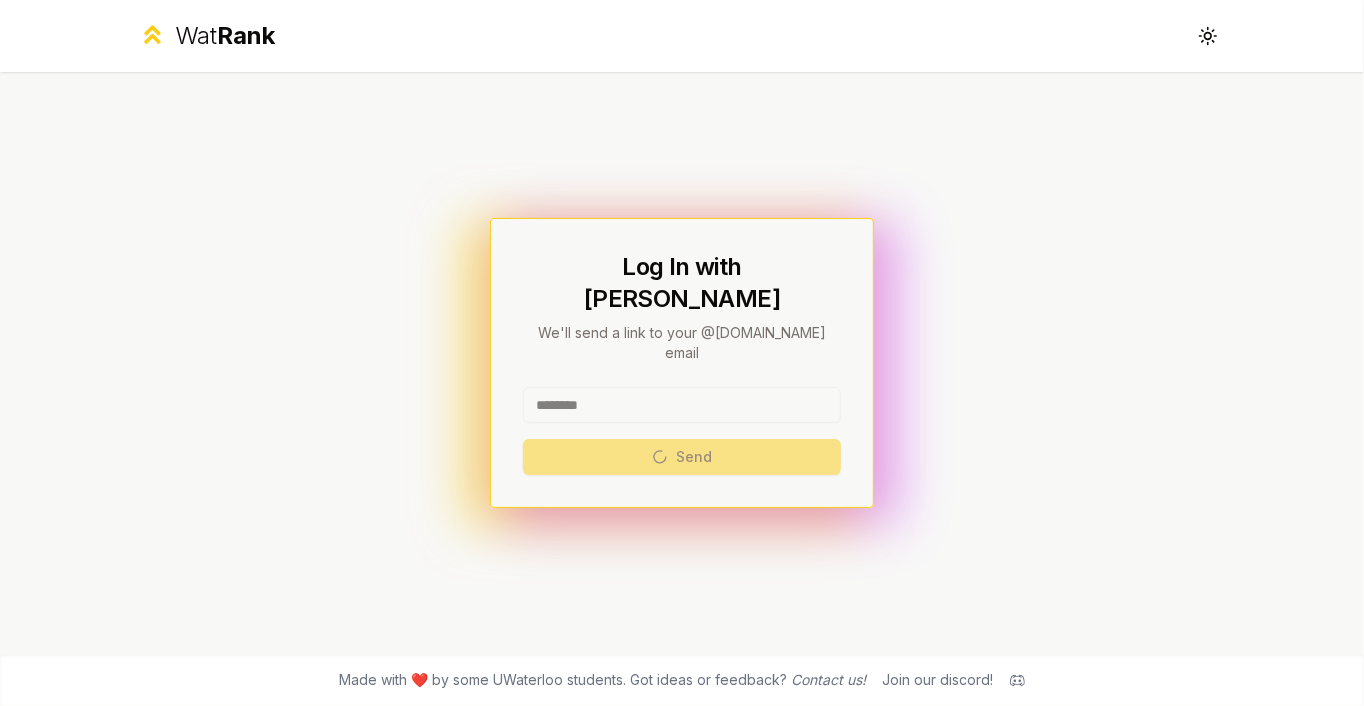 click on "******** Send" at bounding box center (682, 431) 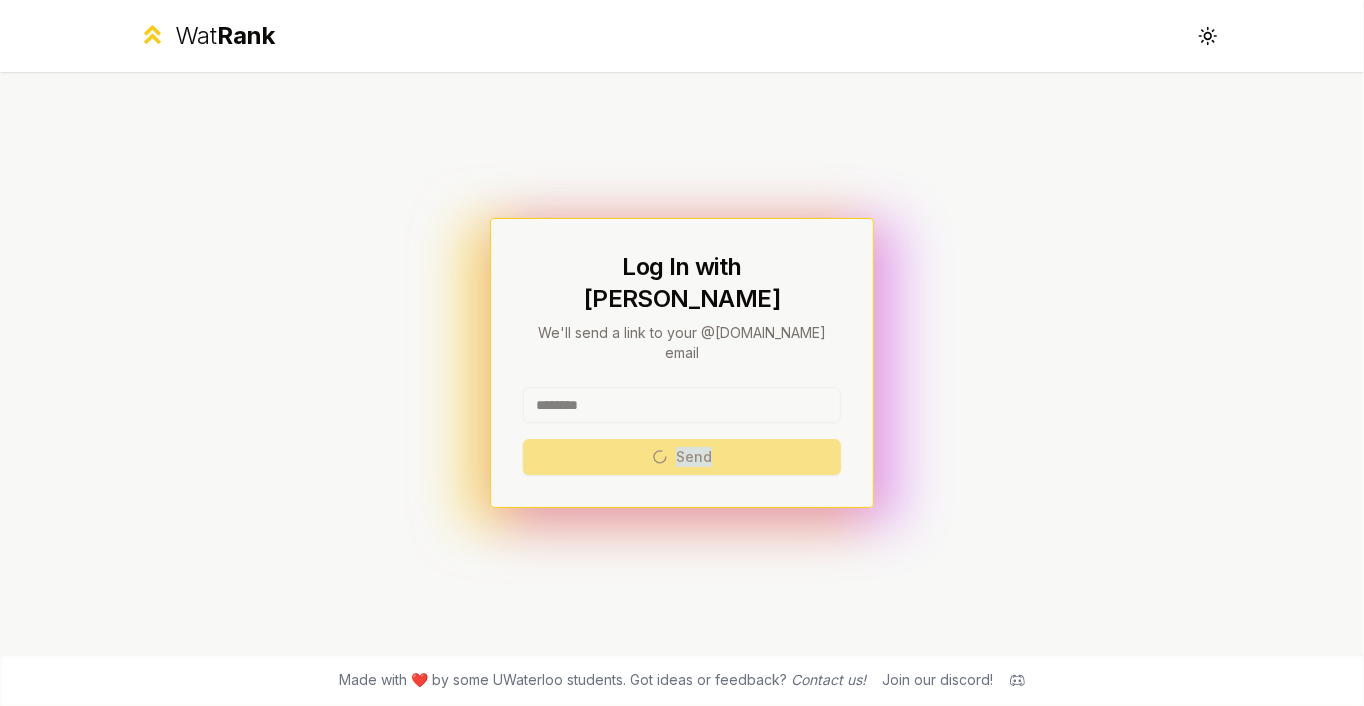 click on "******** Send" at bounding box center [682, 431] 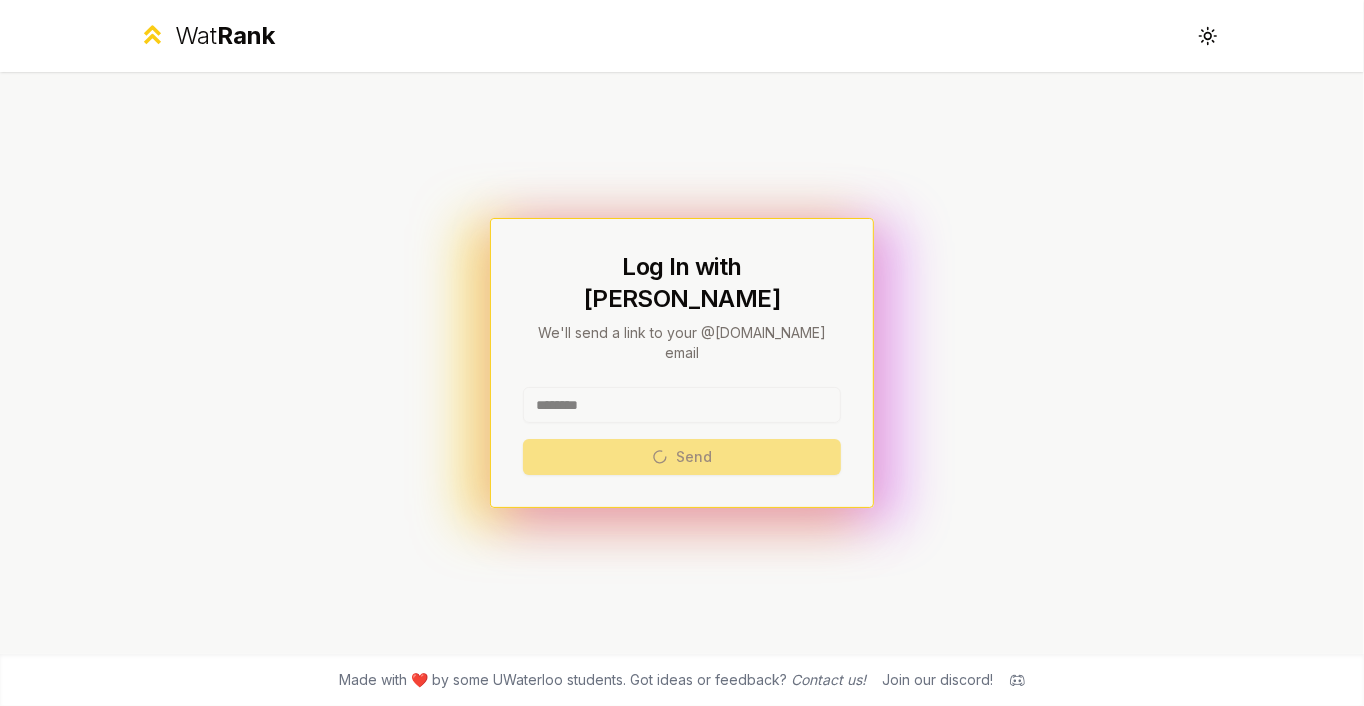 click on "******** Send" at bounding box center [682, 431] 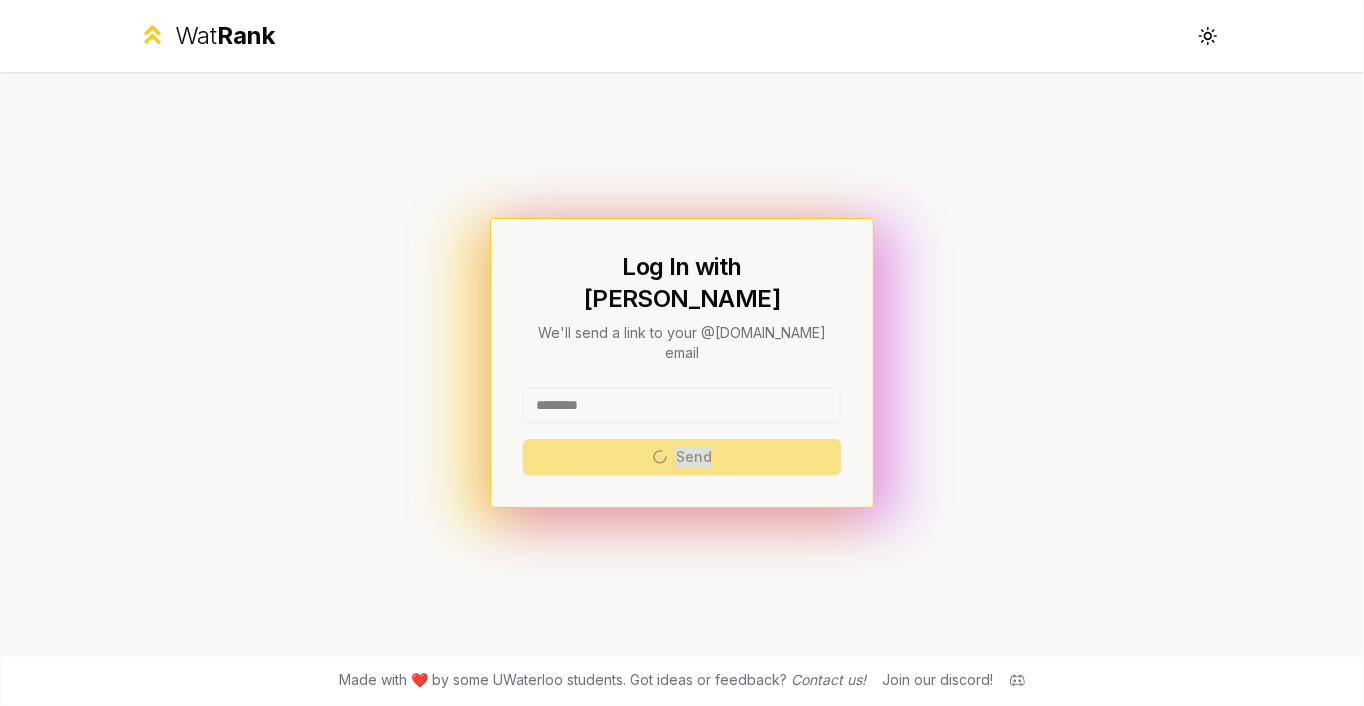 click on "******** Send" at bounding box center [682, 431] 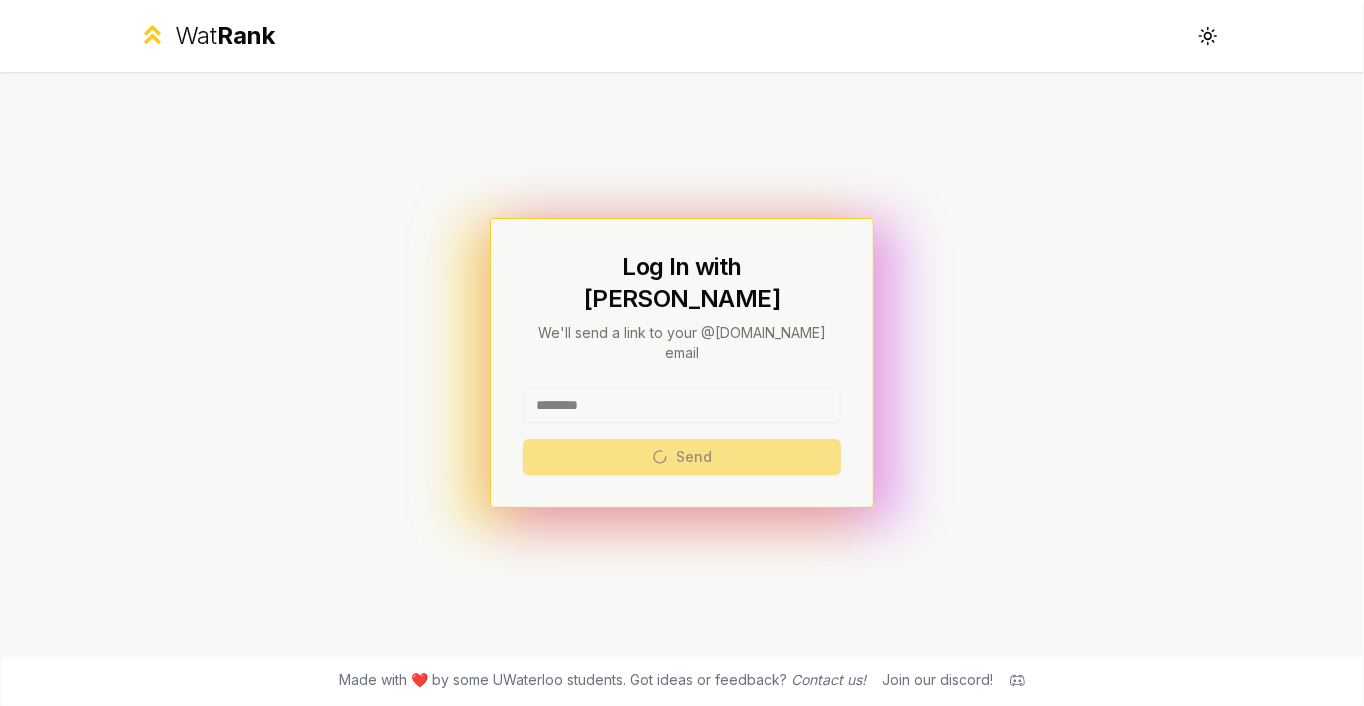 click on "******** Send" at bounding box center (682, 431) 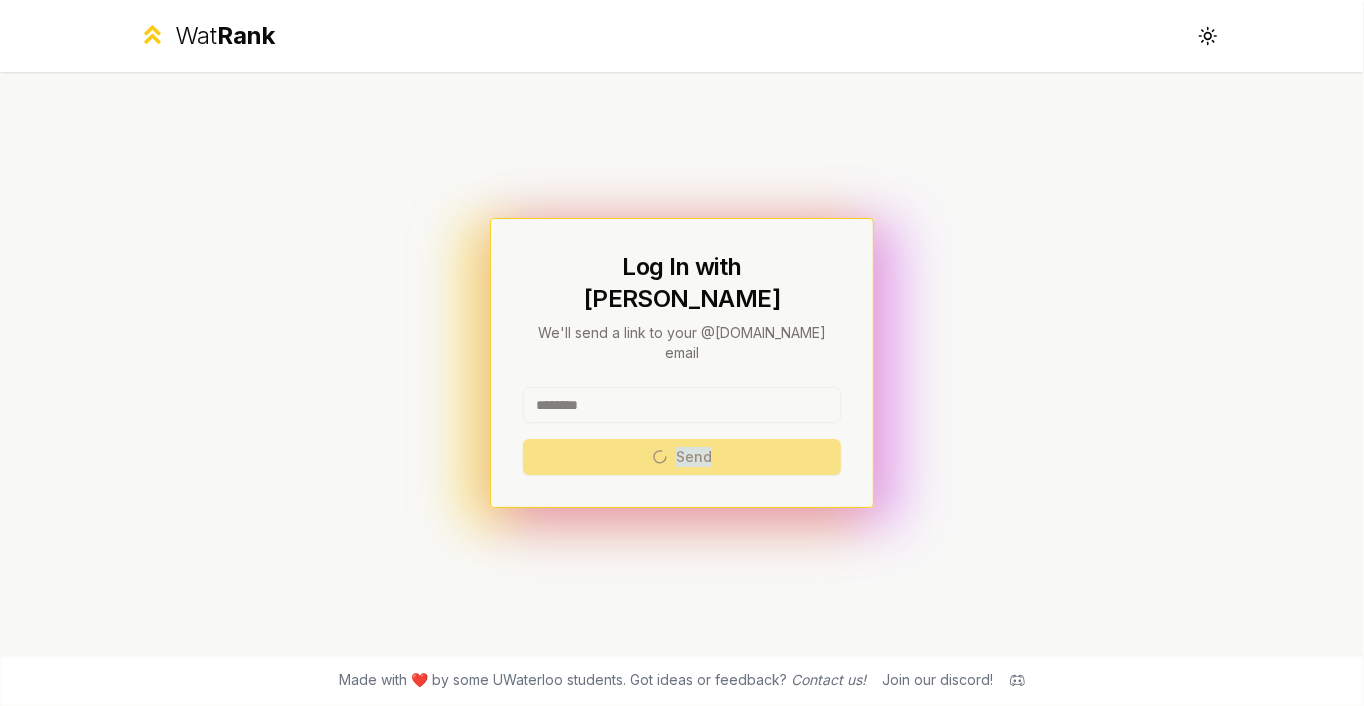click on "******** Send" at bounding box center (682, 431) 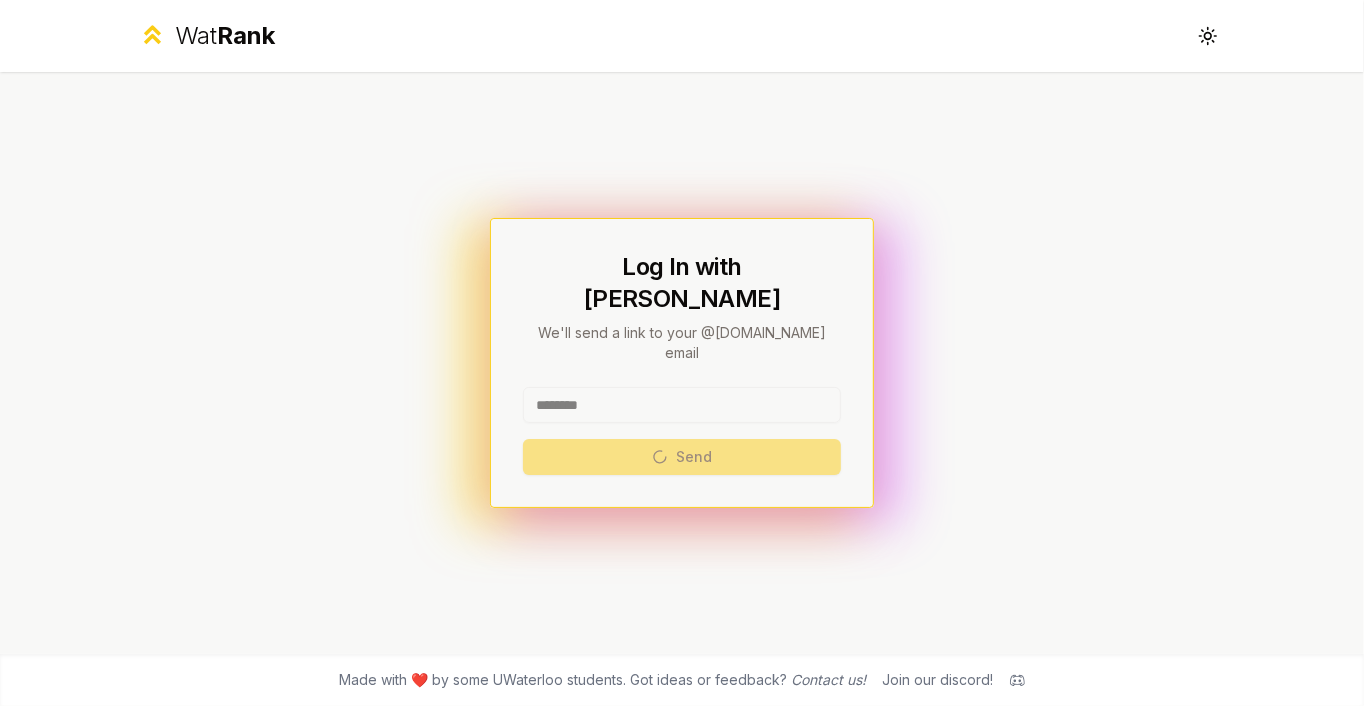 click on "******** Send" at bounding box center (682, 431) 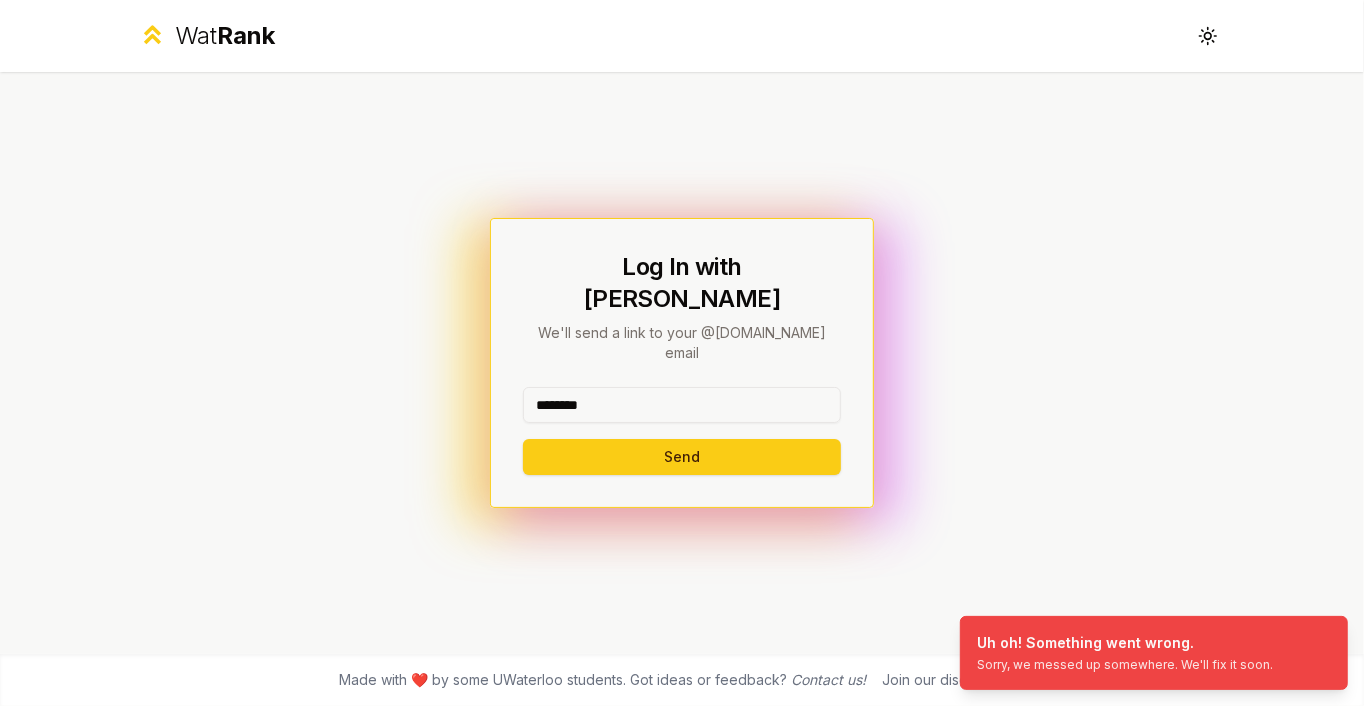 click on "Send" at bounding box center [682, 457] 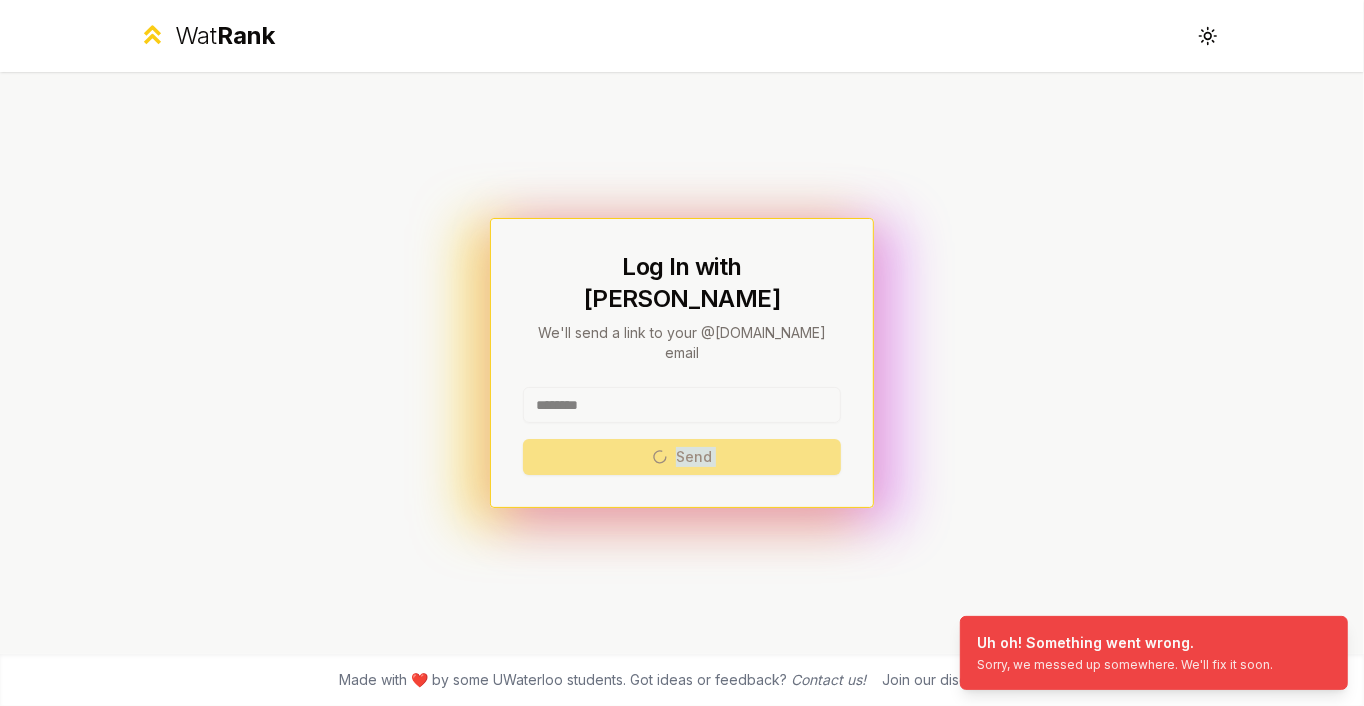 click on "******** Send" at bounding box center (682, 431) 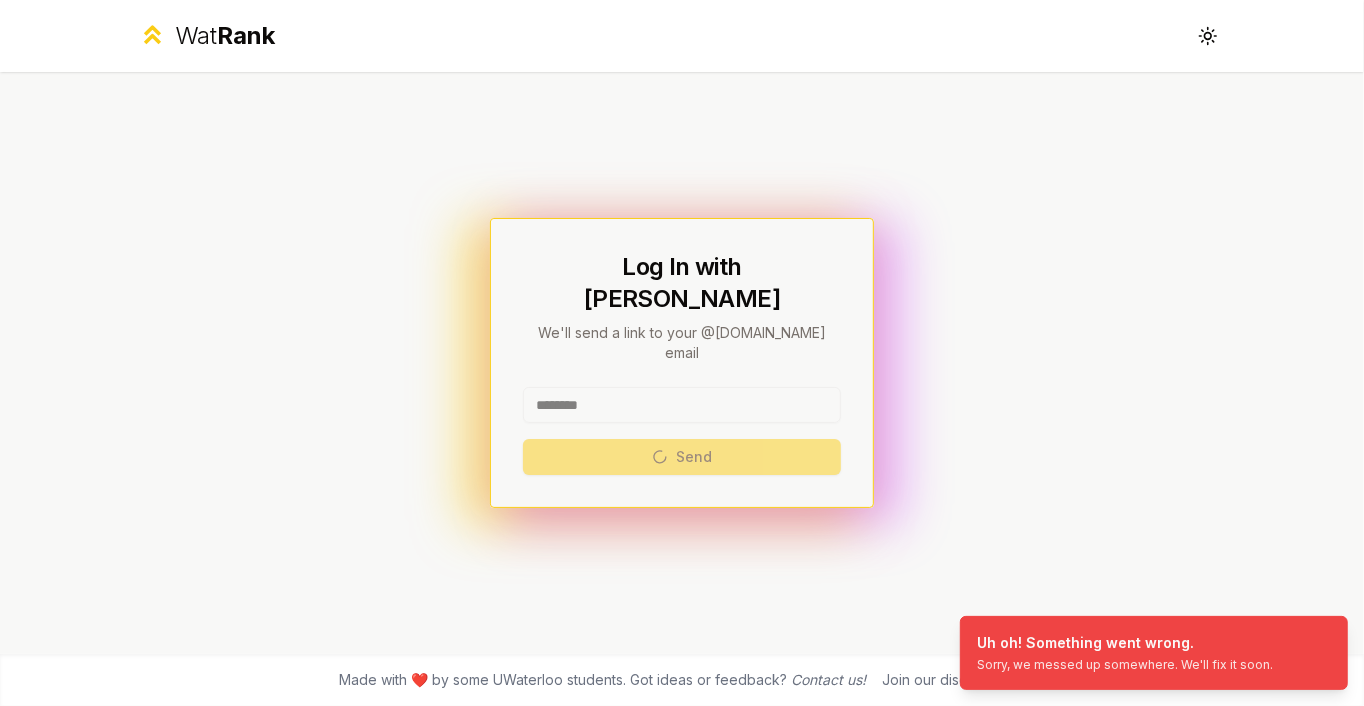 click on "******** Send" at bounding box center [682, 431] 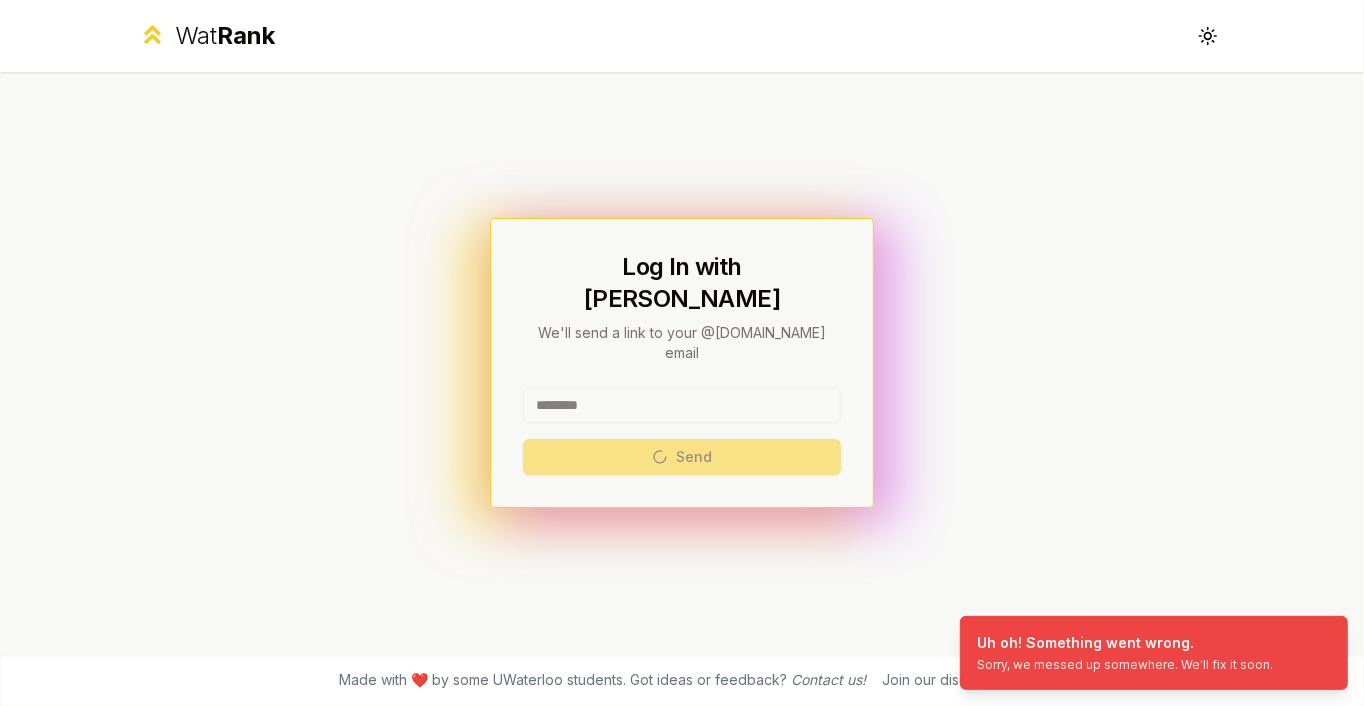 click on "******** Send" at bounding box center [682, 431] 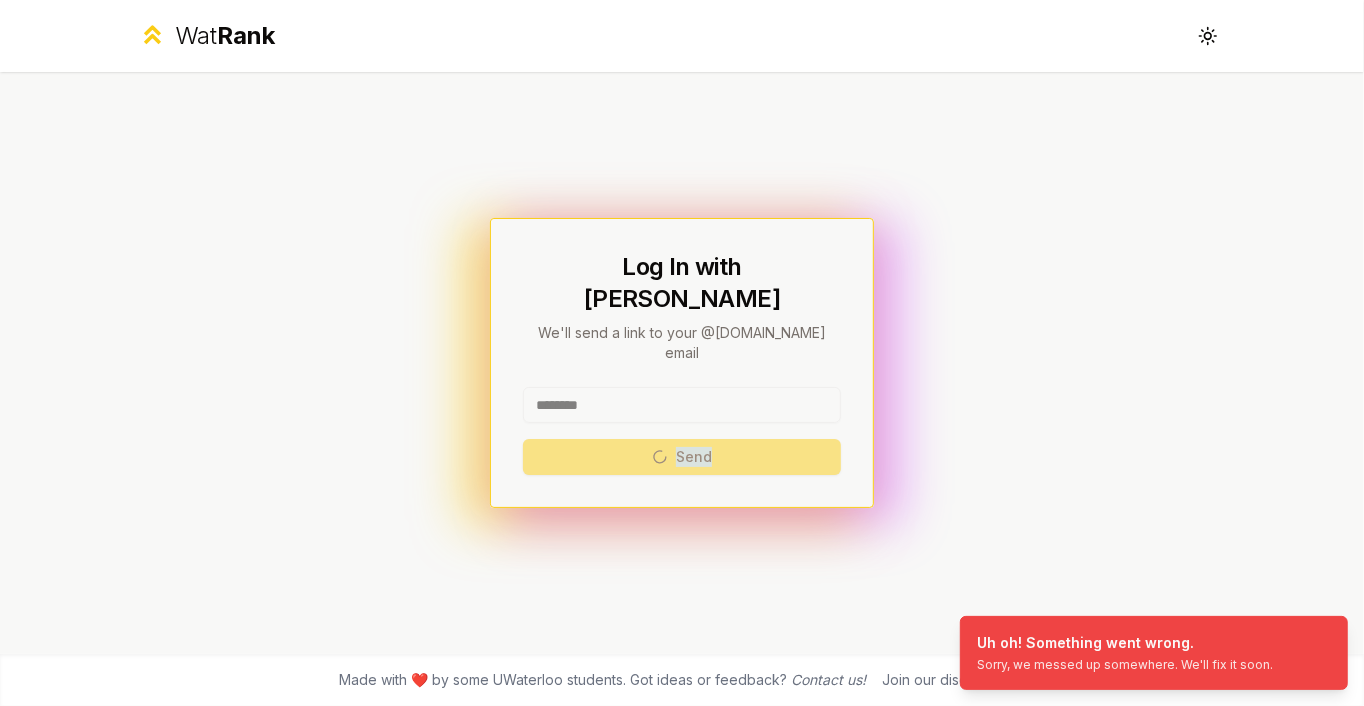 click on "******** Send" at bounding box center [682, 431] 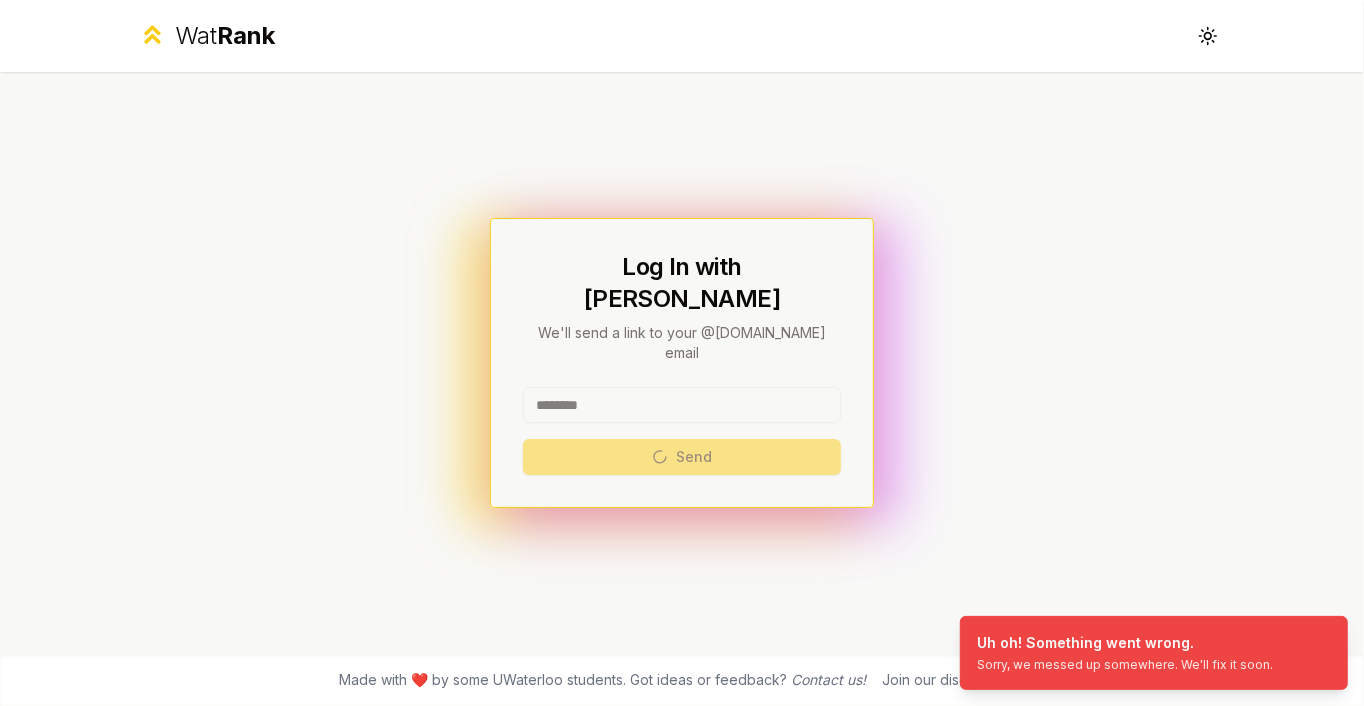 click on "******** Send" at bounding box center (682, 431) 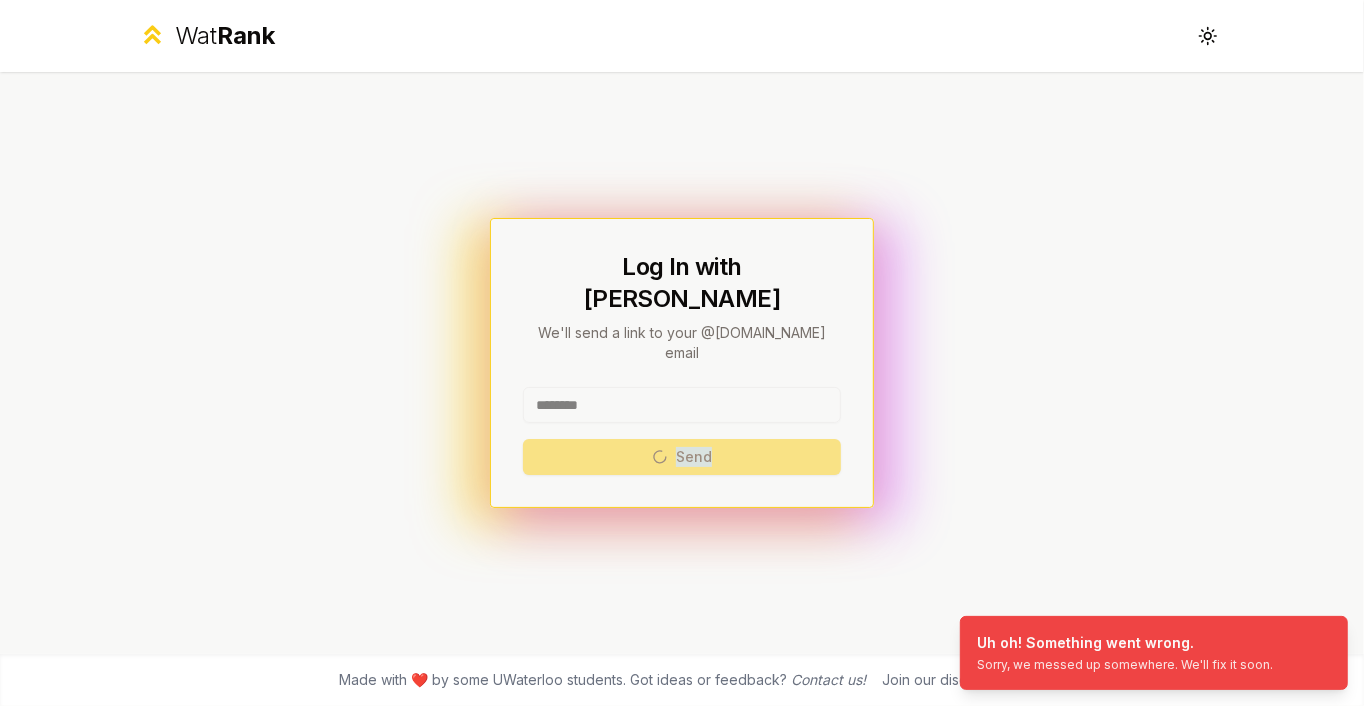 click on "******** Send" at bounding box center (682, 431) 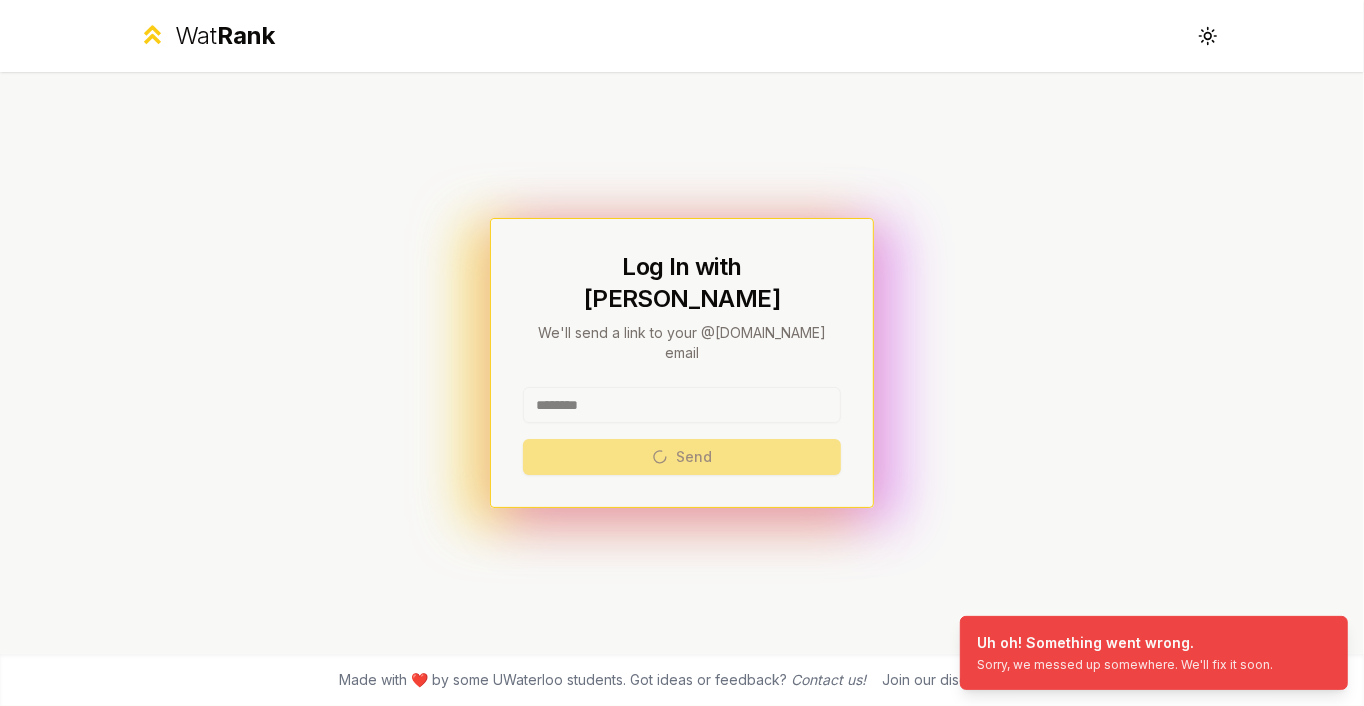 click on "******** Send" at bounding box center [682, 431] 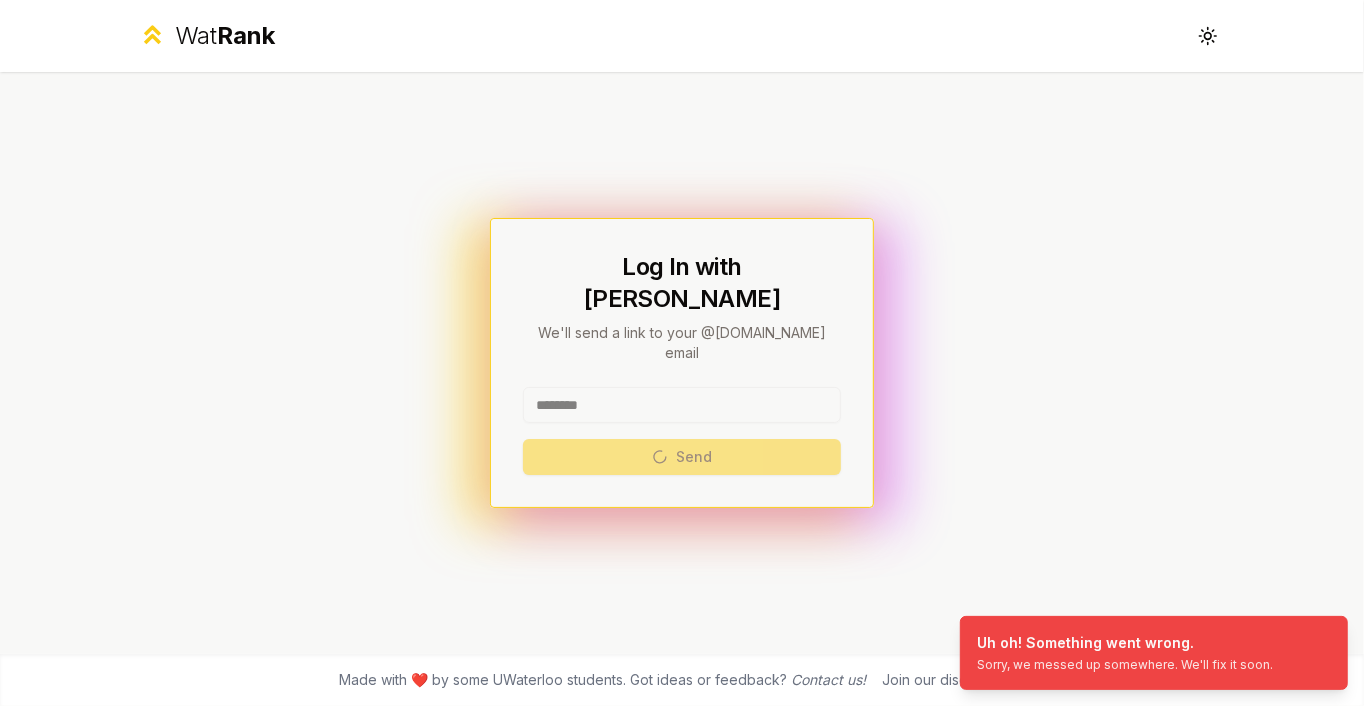 click on "******** Send" at bounding box center [682, 431] 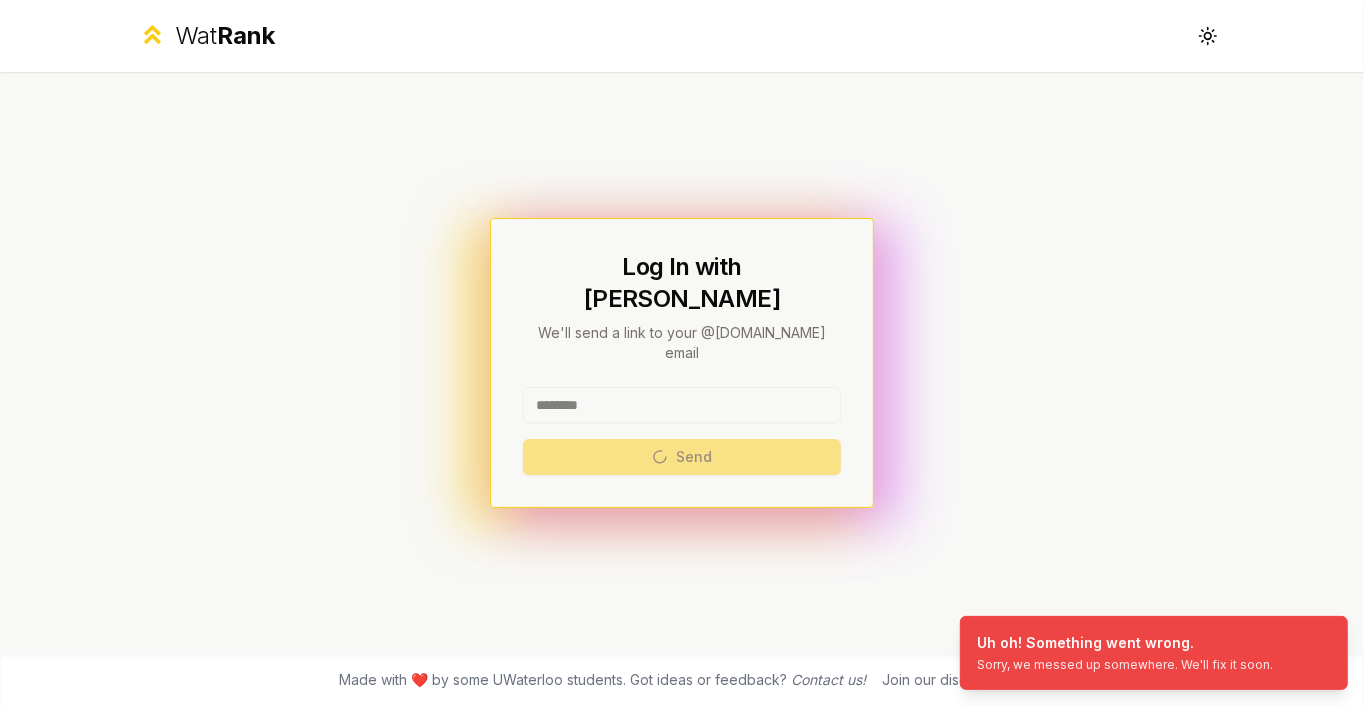 click on "******** Send" at bounding box center (682, 431) 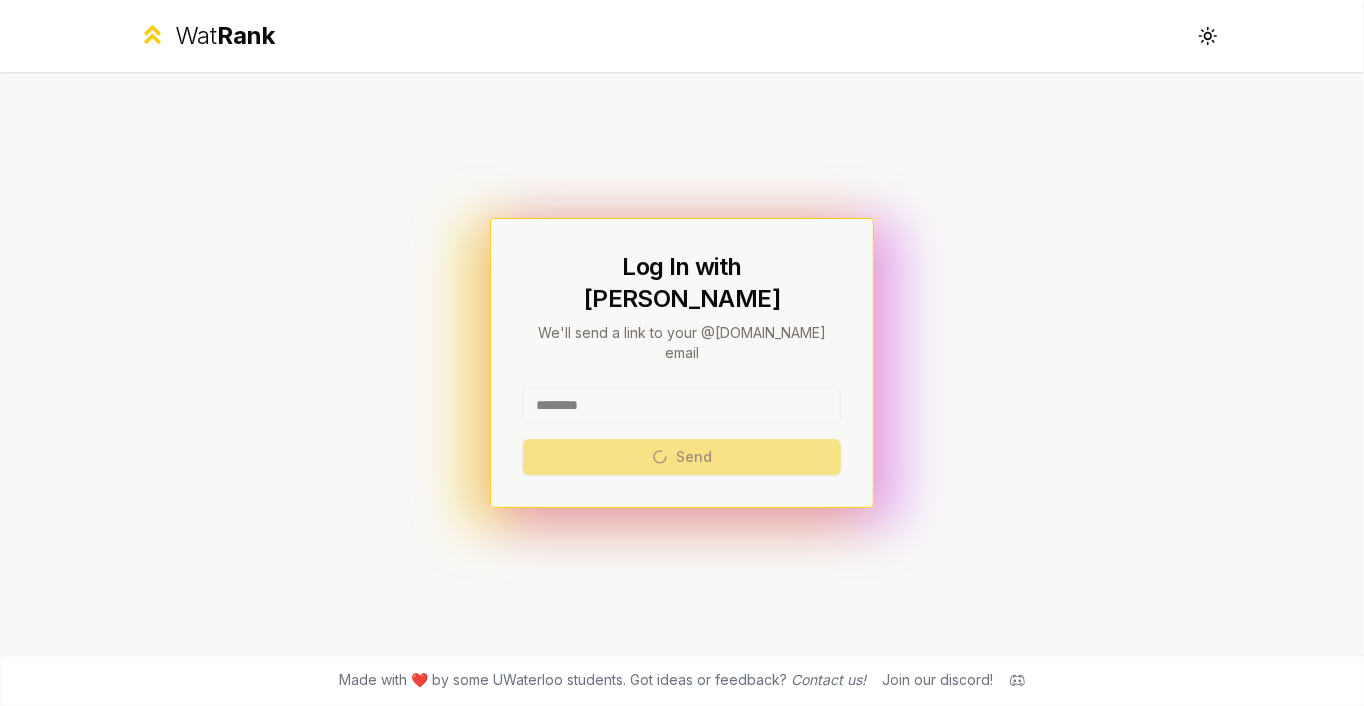 click on "******** Send" at bounding box center (682, 431) 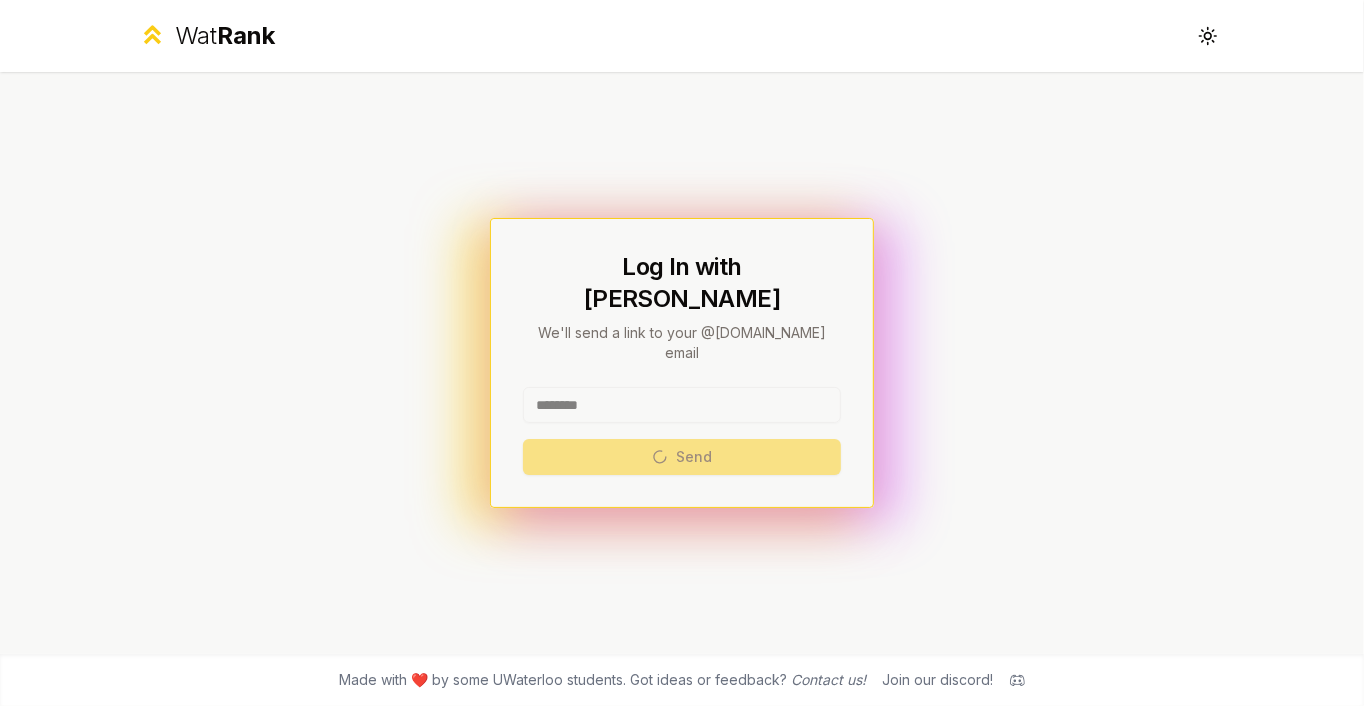 click on "******** Send" at bounding box center (682, 431) 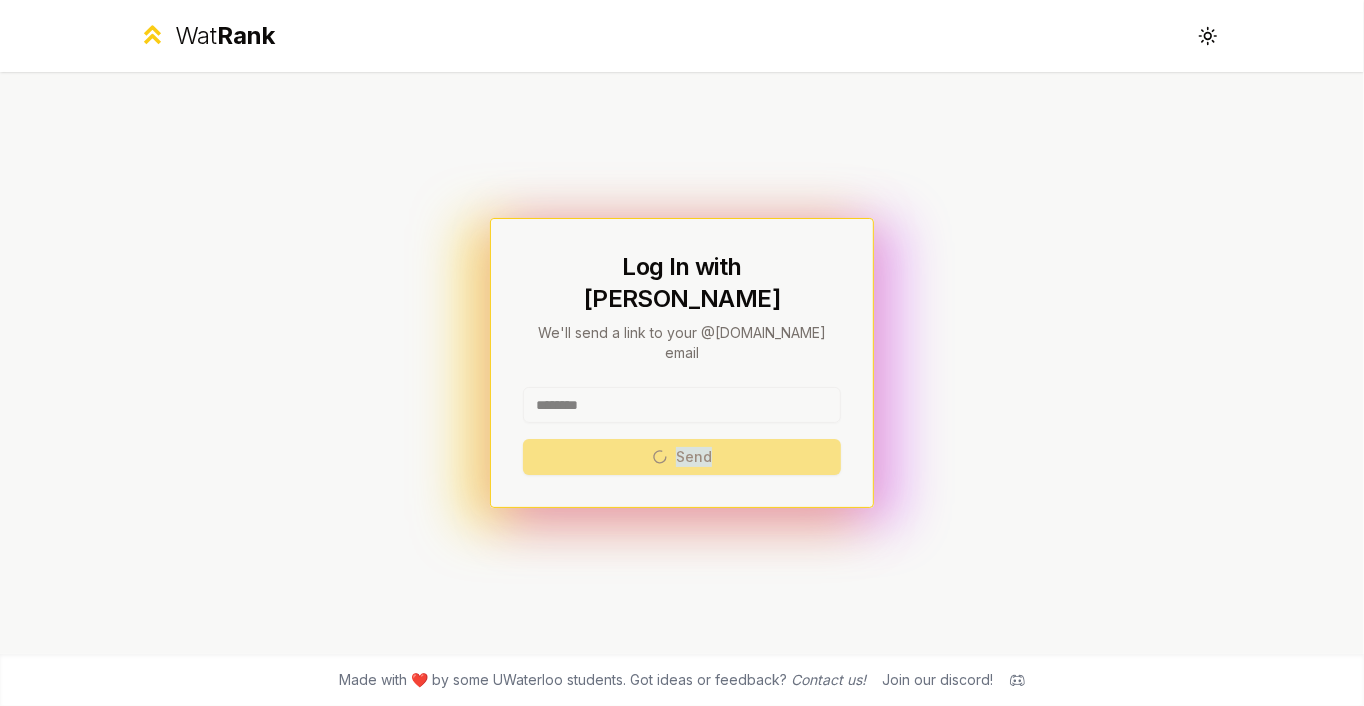 click on "******** Send" at bounding box center [682, 431] 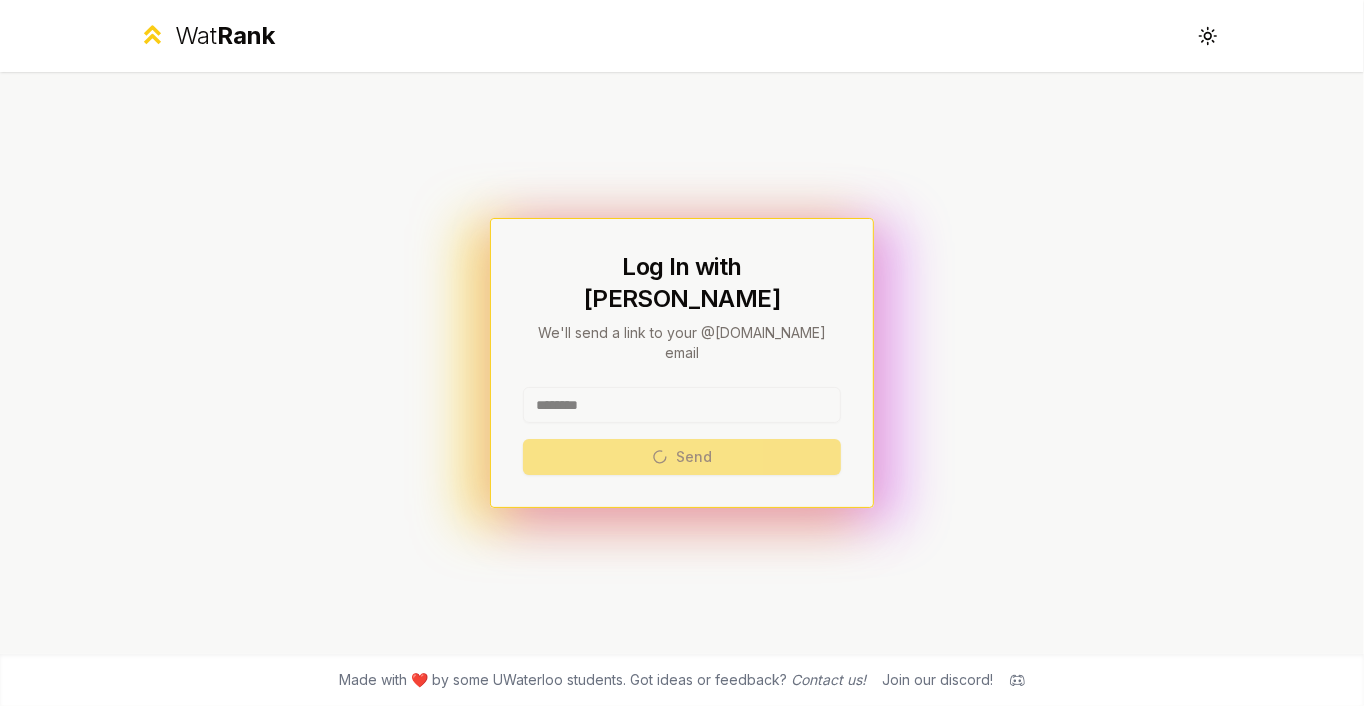 click on "******** Send" at bounding box center [682, 431] 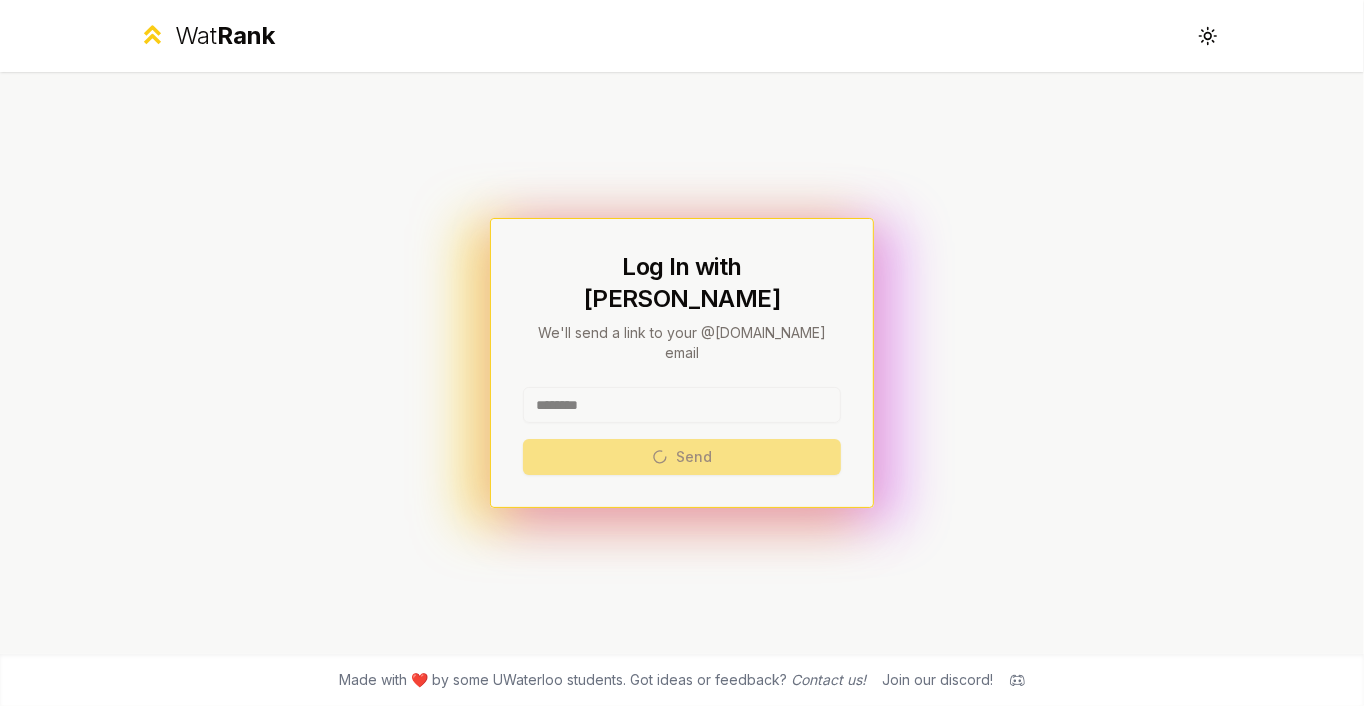 click on "******** Send" at bounding box center (682, 431) 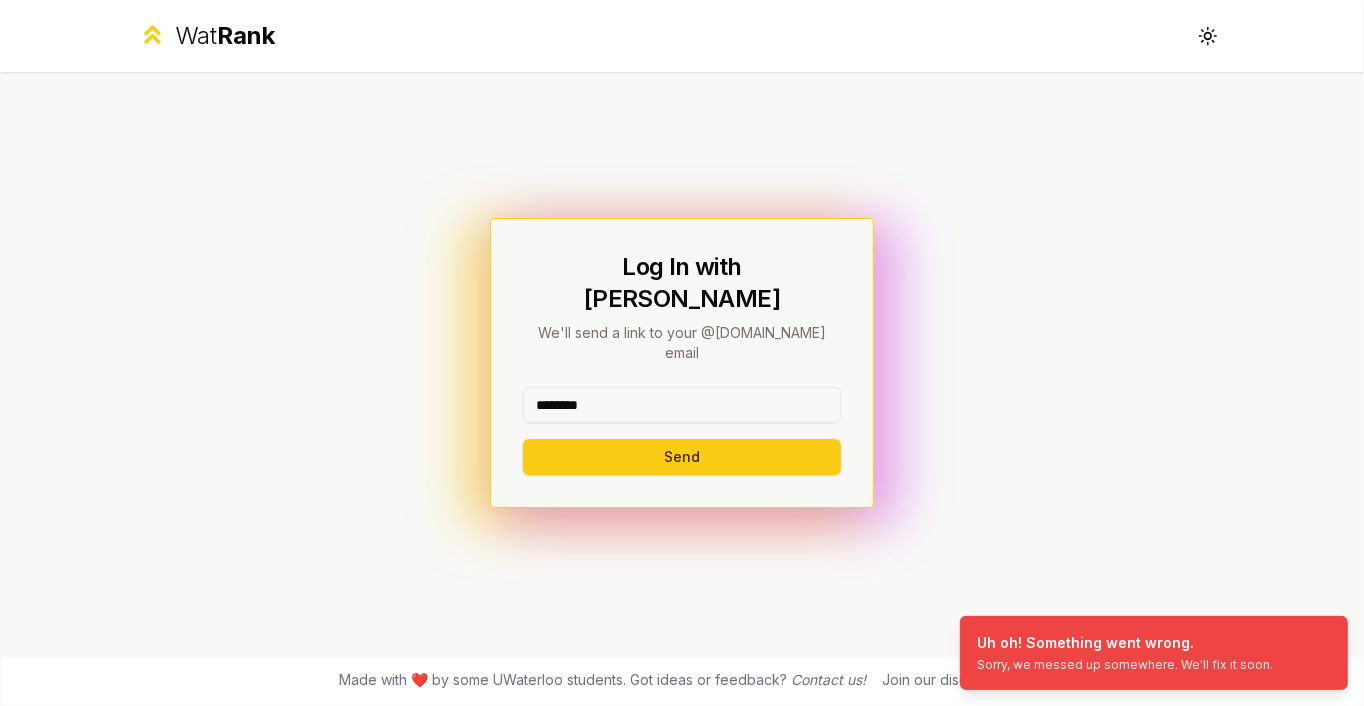 click on "Send" at bounding box center [682, 457] 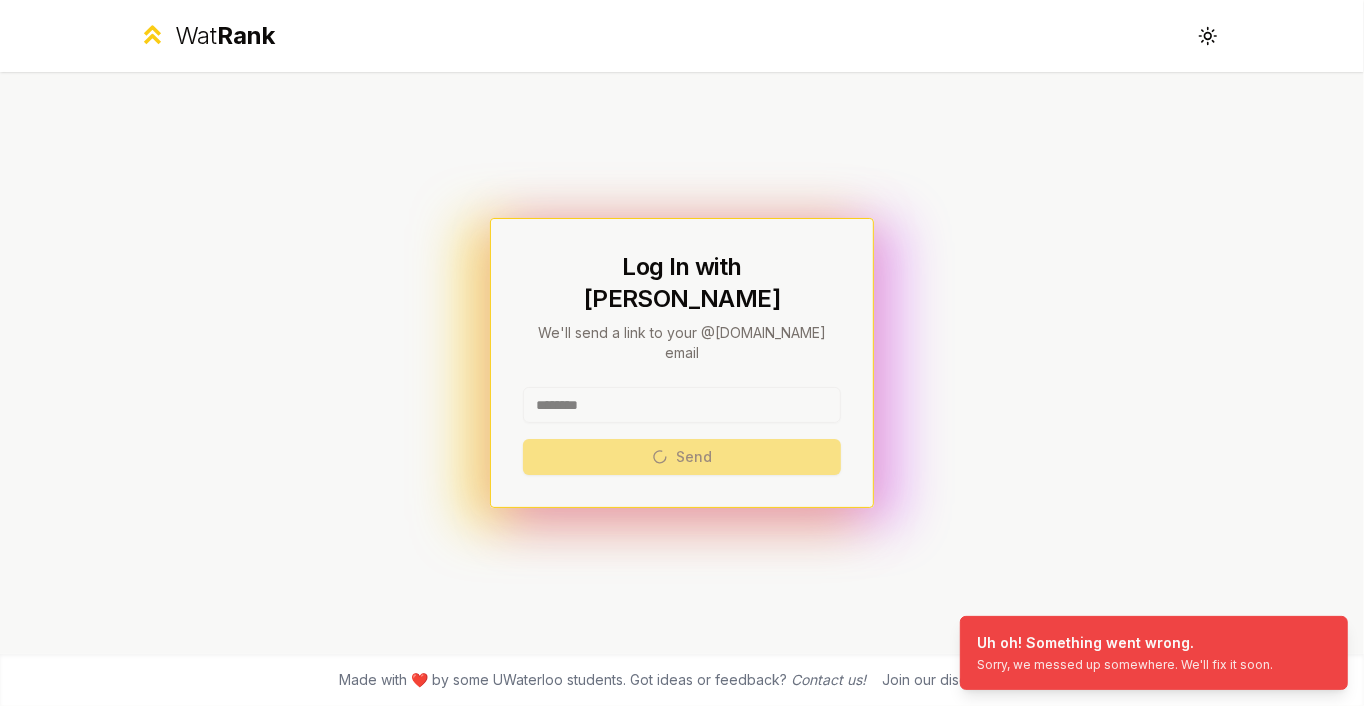 click on "******** Send" at bounding box center (682, 431) 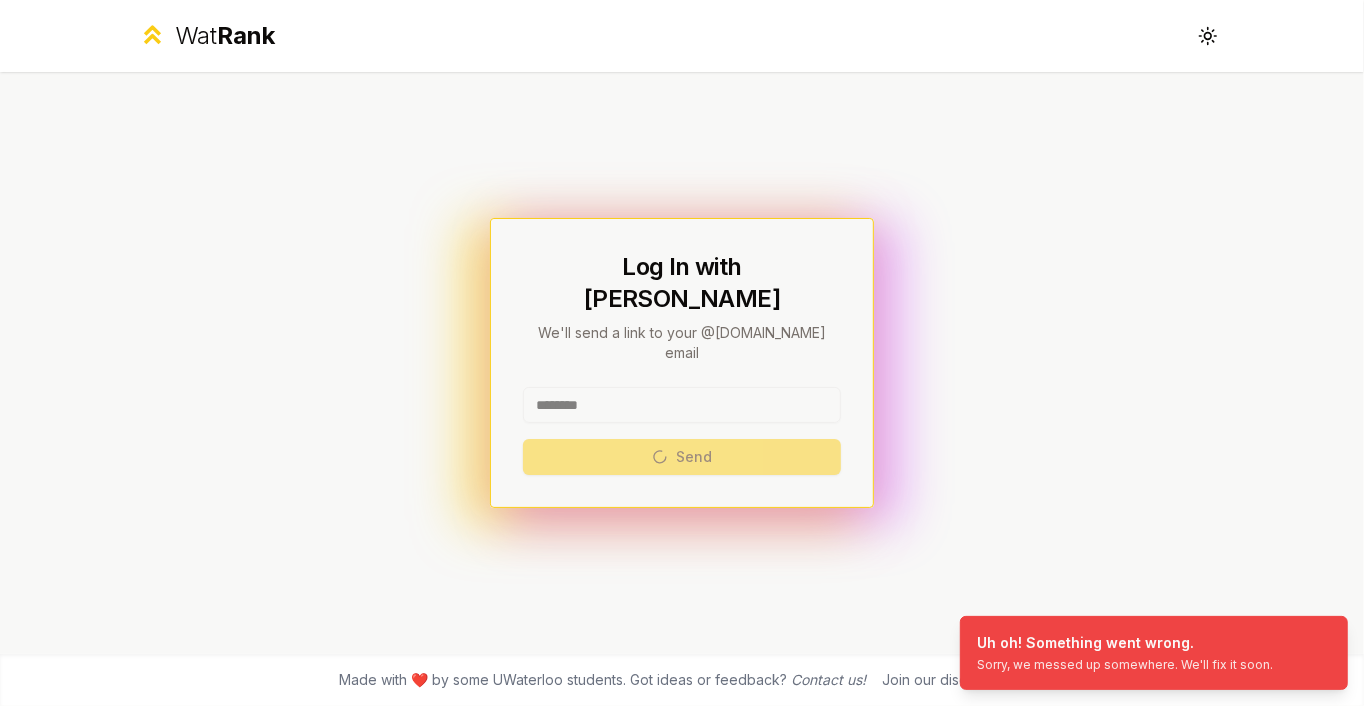 click on "******** Send" at bounding box center [682, 431] 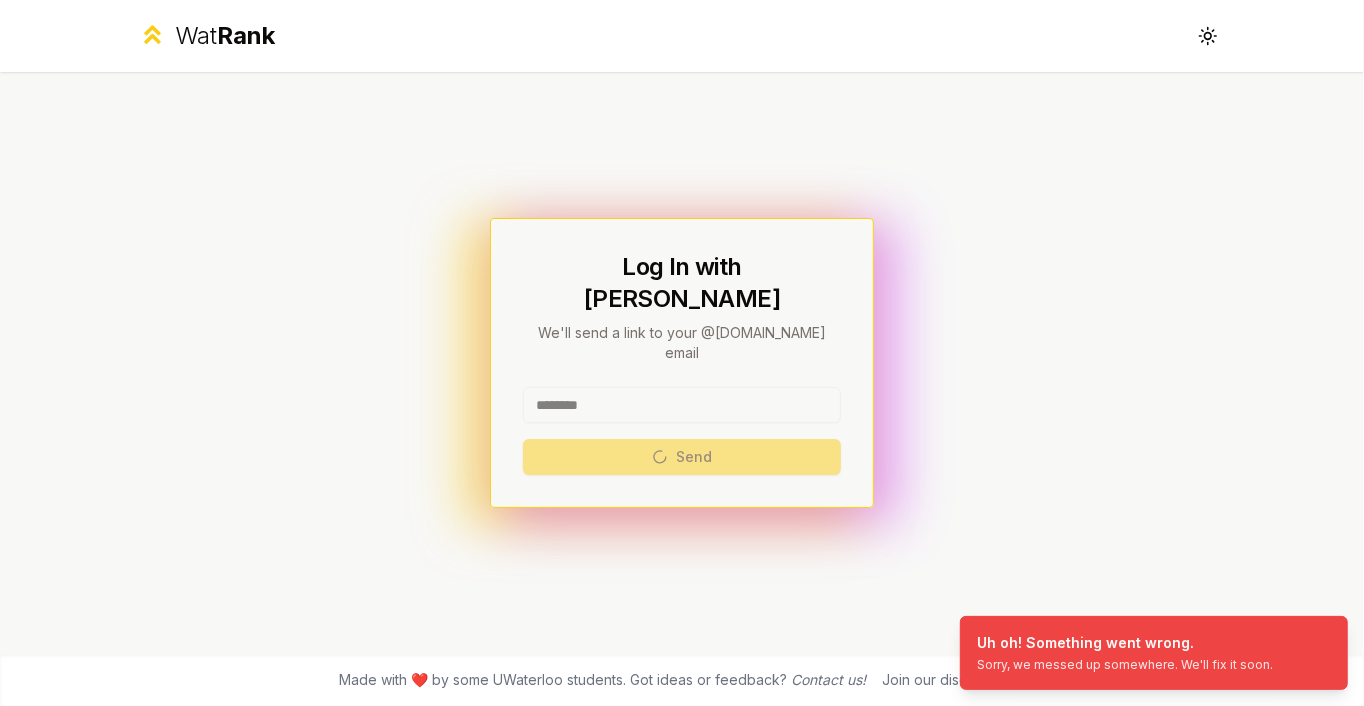 click on "******** Send" at bounding box center [682, 431] 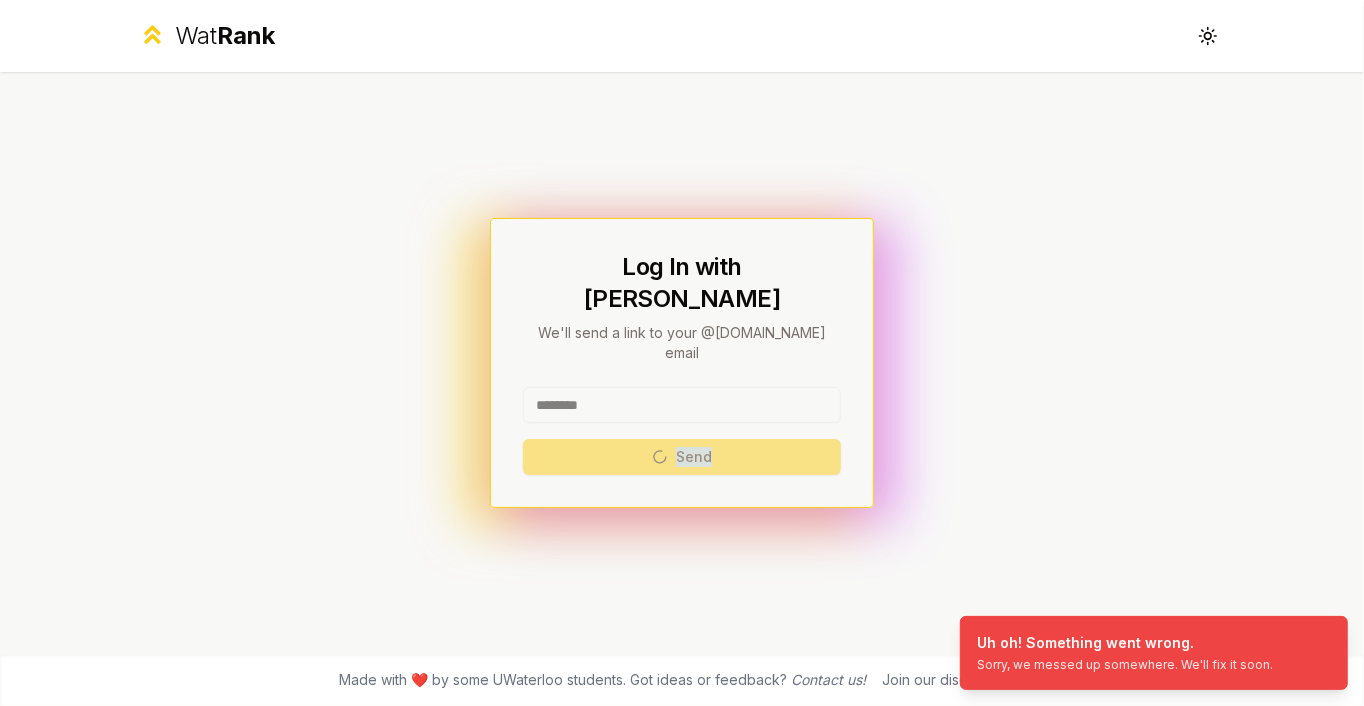 click on "******** Send" at bounding box center (682, 431) 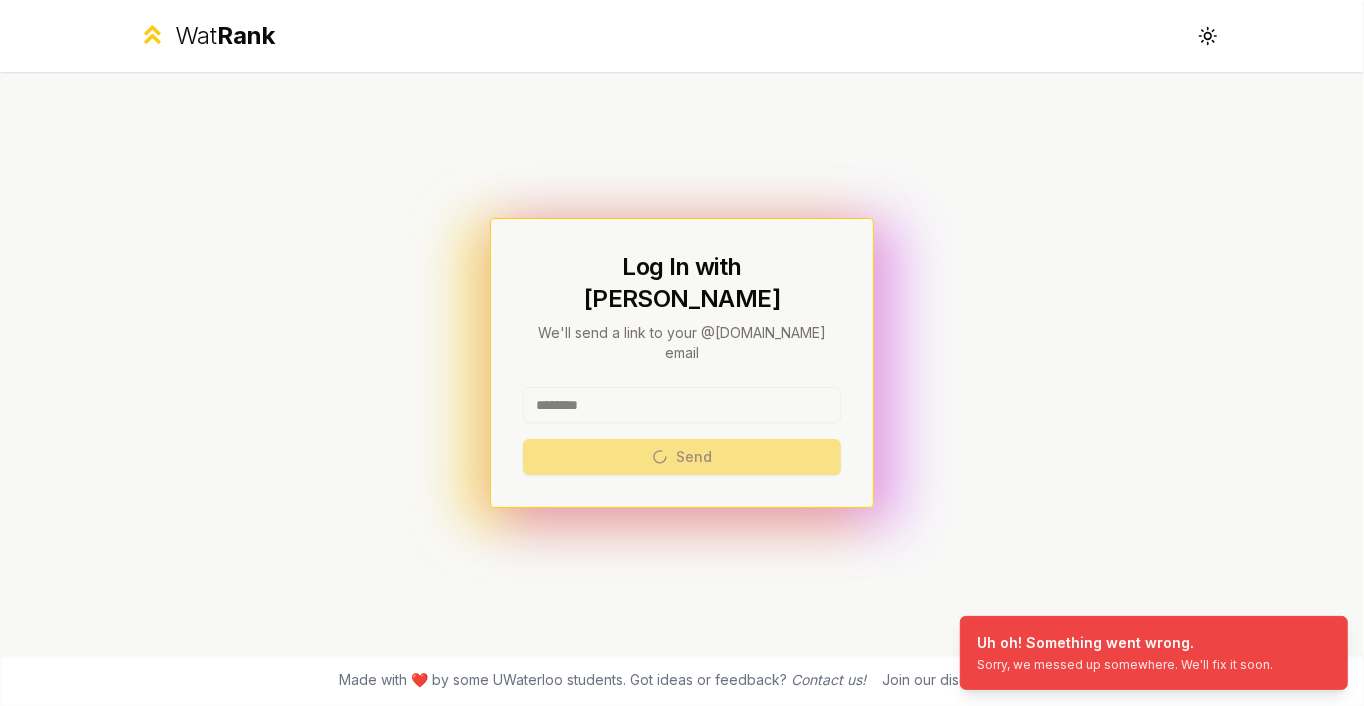 click on "******** Send" at bounding box center [682, 431] 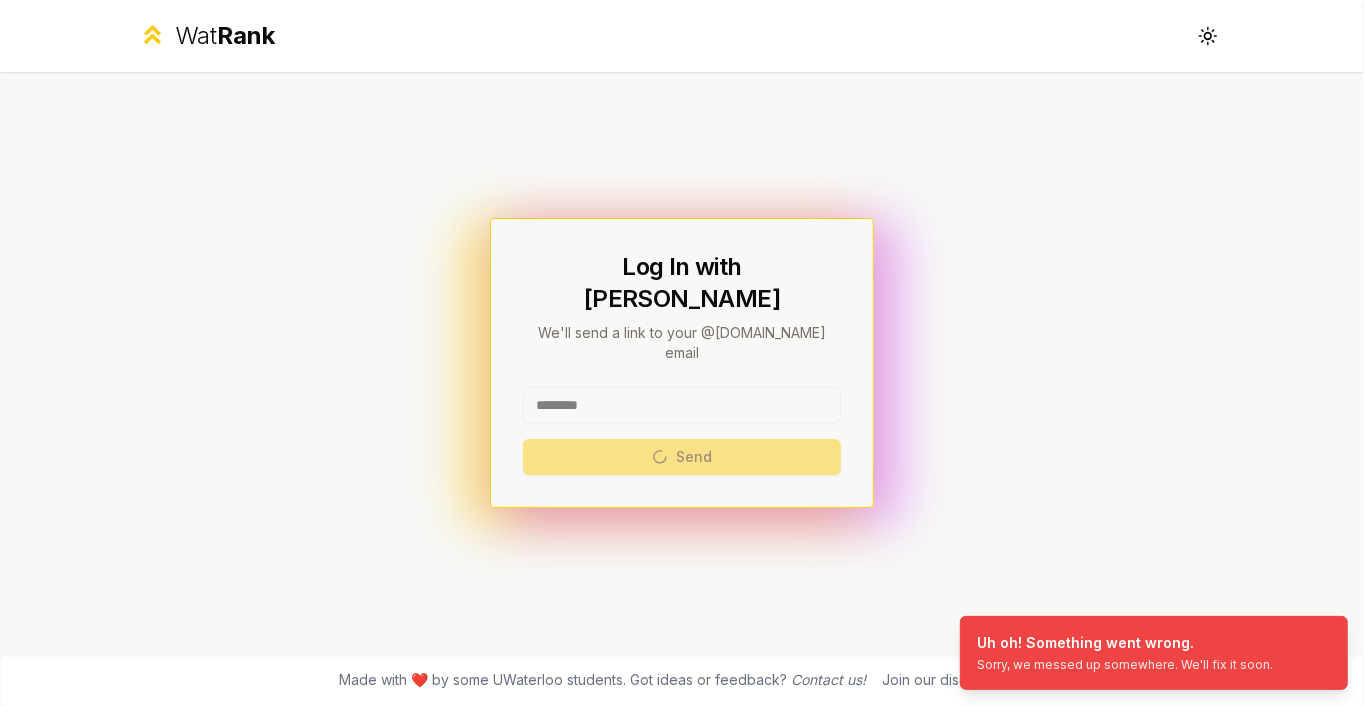 click on "******** Send" at bounding box center (682, 431) 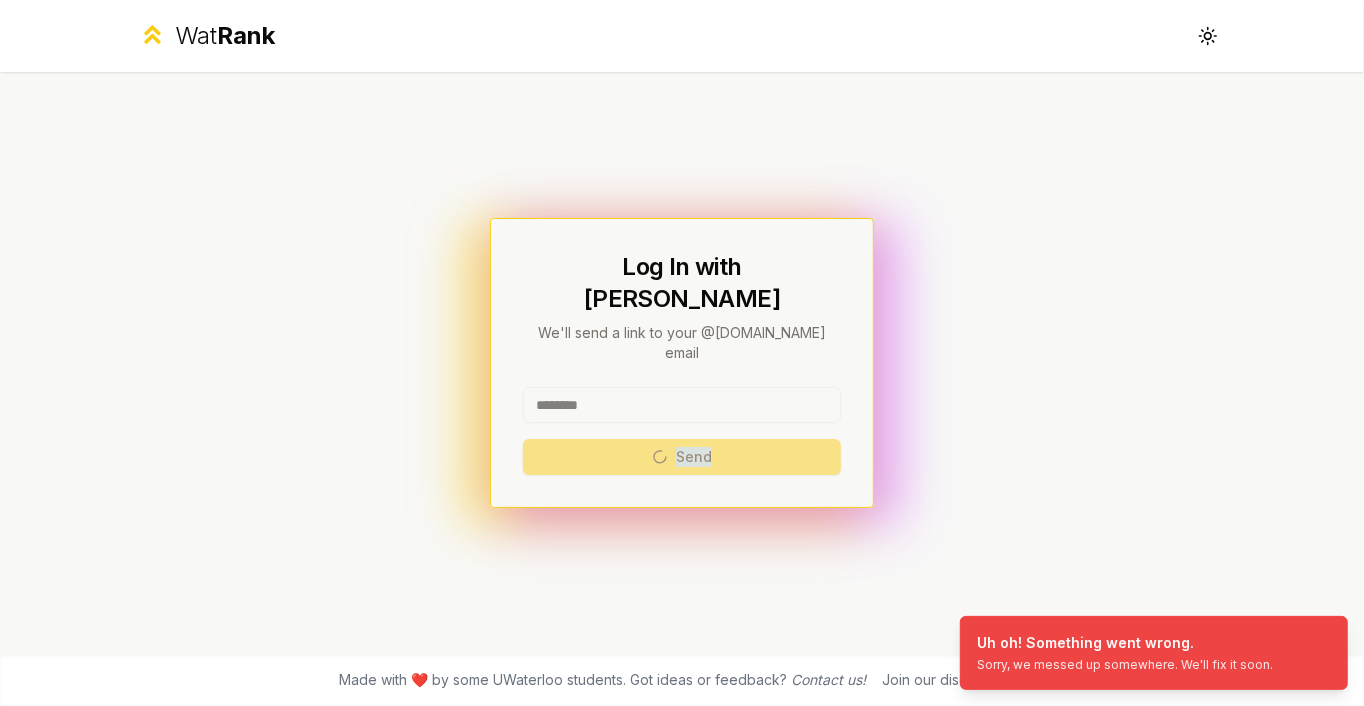 click on "******** Send" at bounding box center [682, 431] 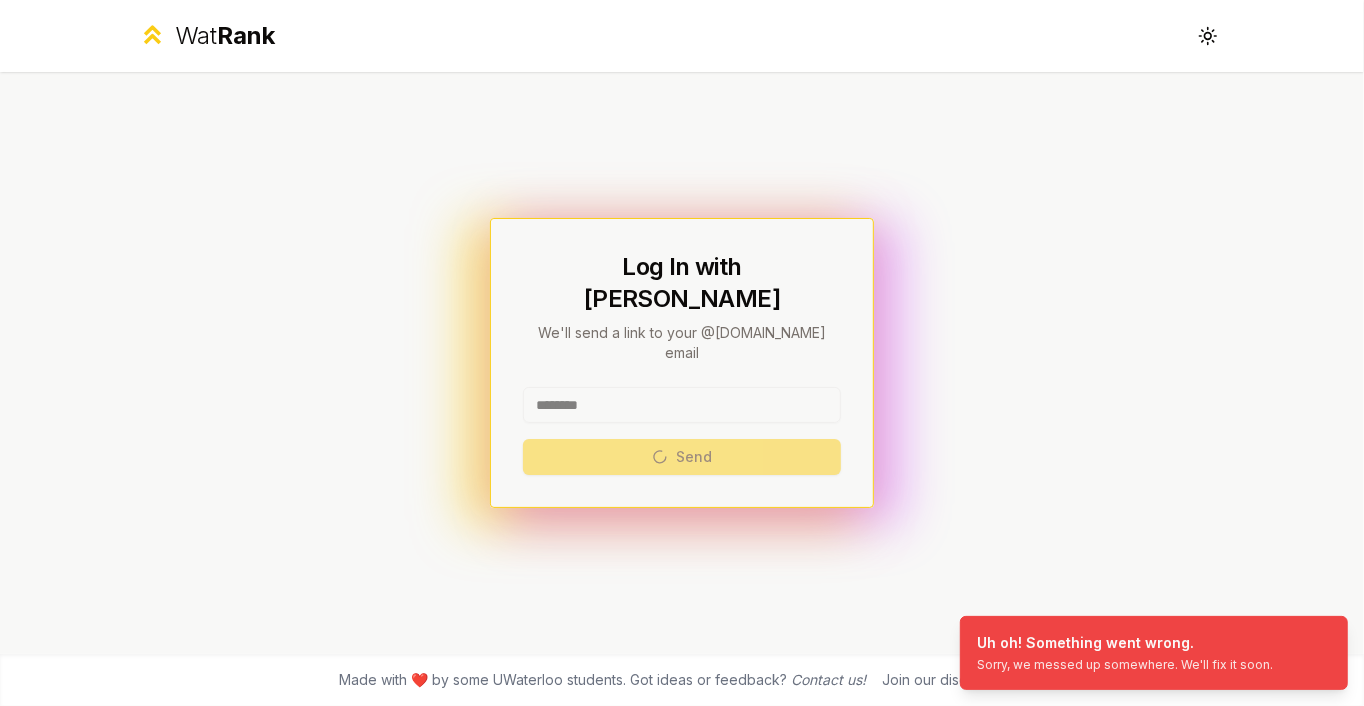 click on "******** Send" at bounding box center [682, 431] 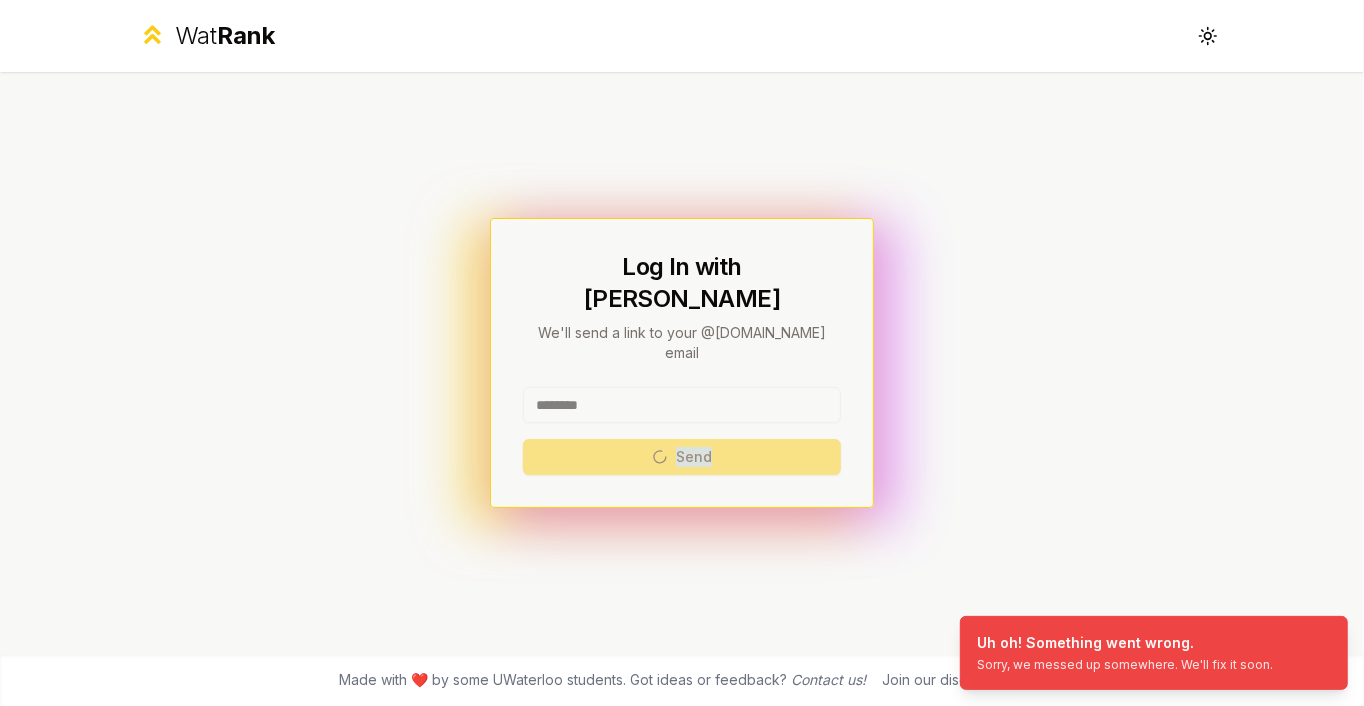 click on "******** Send" at bounding box center [682, 431] 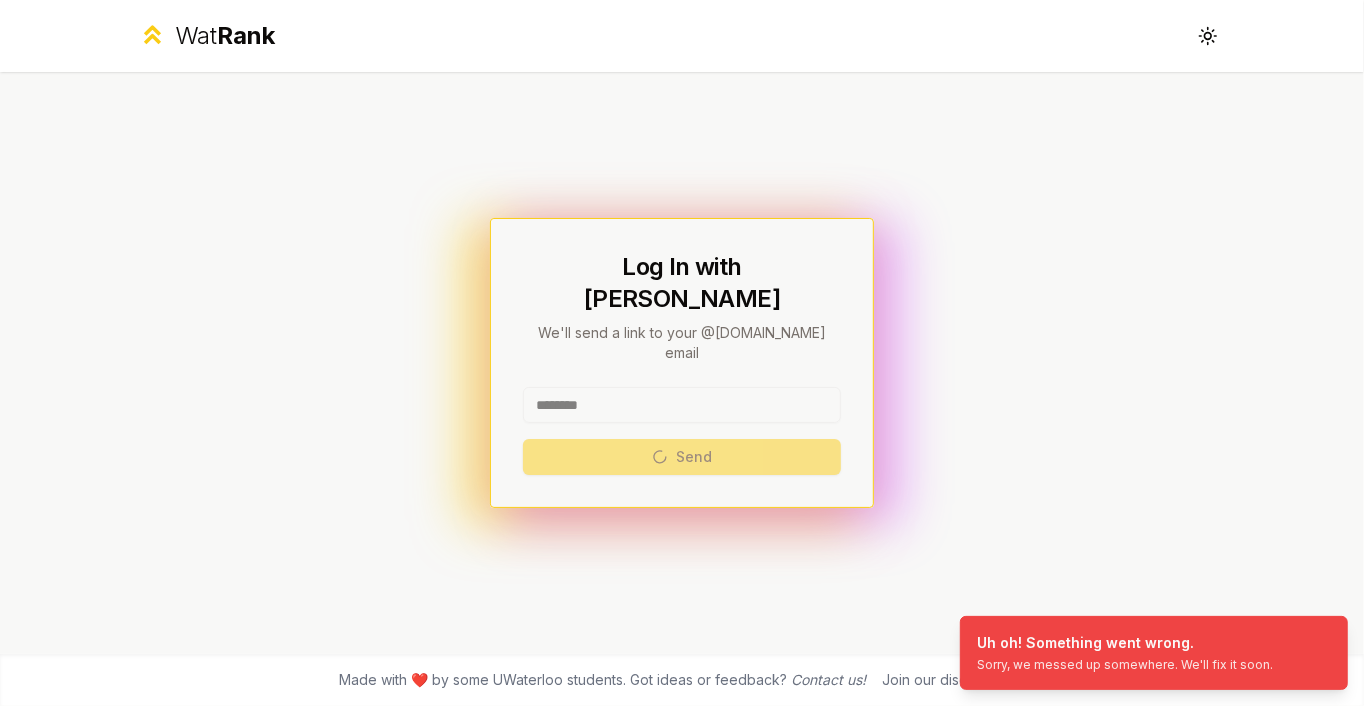 click on "******** Send" at bounding box center [682, 431] 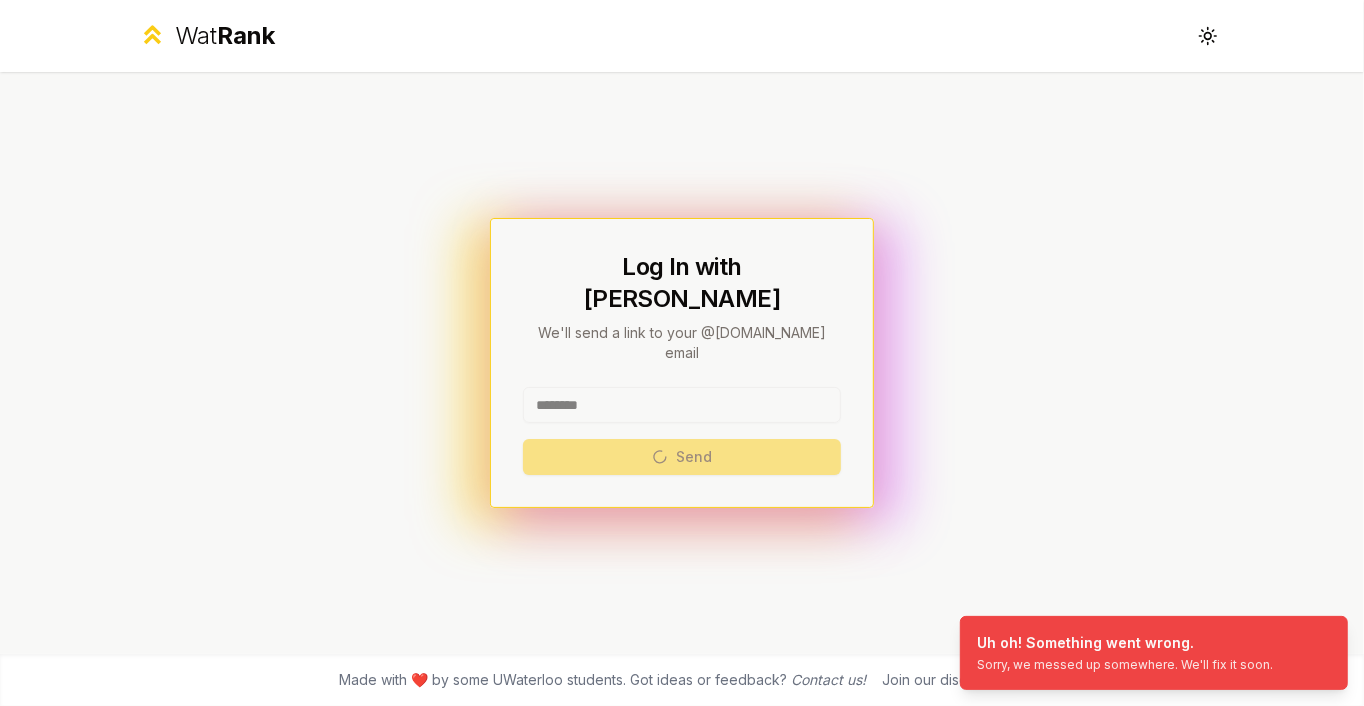 drag, startPoint x: 574, startPoint y: 448, endPoint x: 566, endPoint y: 457, distance: 12.0415945 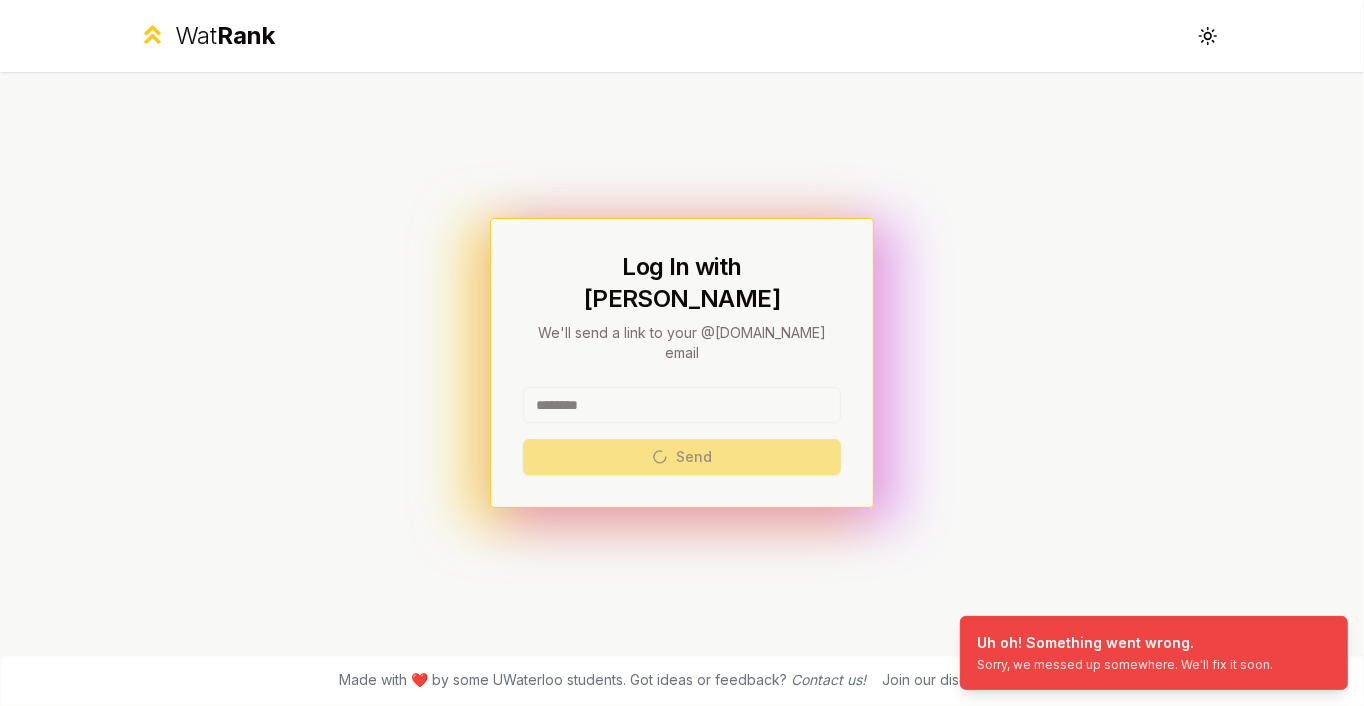 click on "Log In with WatIAM We'll send a link to your @[DOMAIN_NAME] email ******** Send" at bounding box center [682, 363] 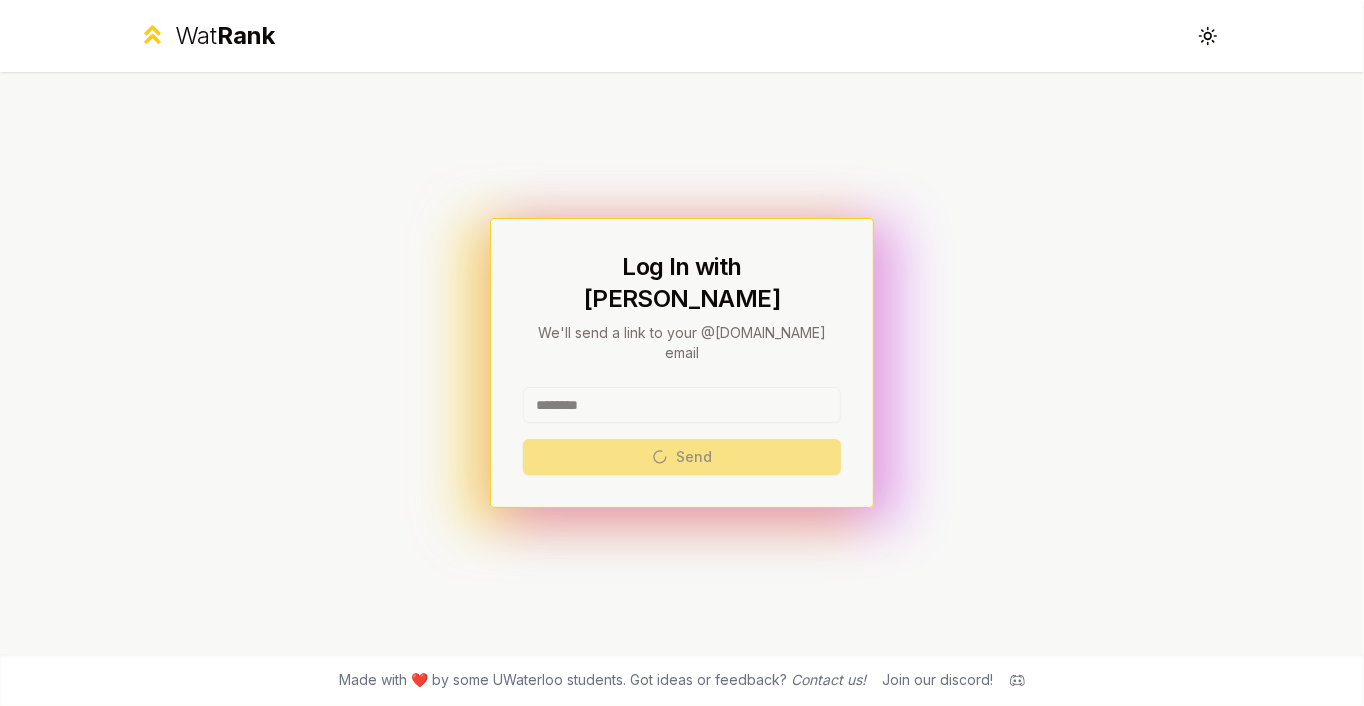 click on "Log In with WatIAM We'll send a link to your @[DOMAIN_NAME] email ******** Send" at bounding box center (682, 363) 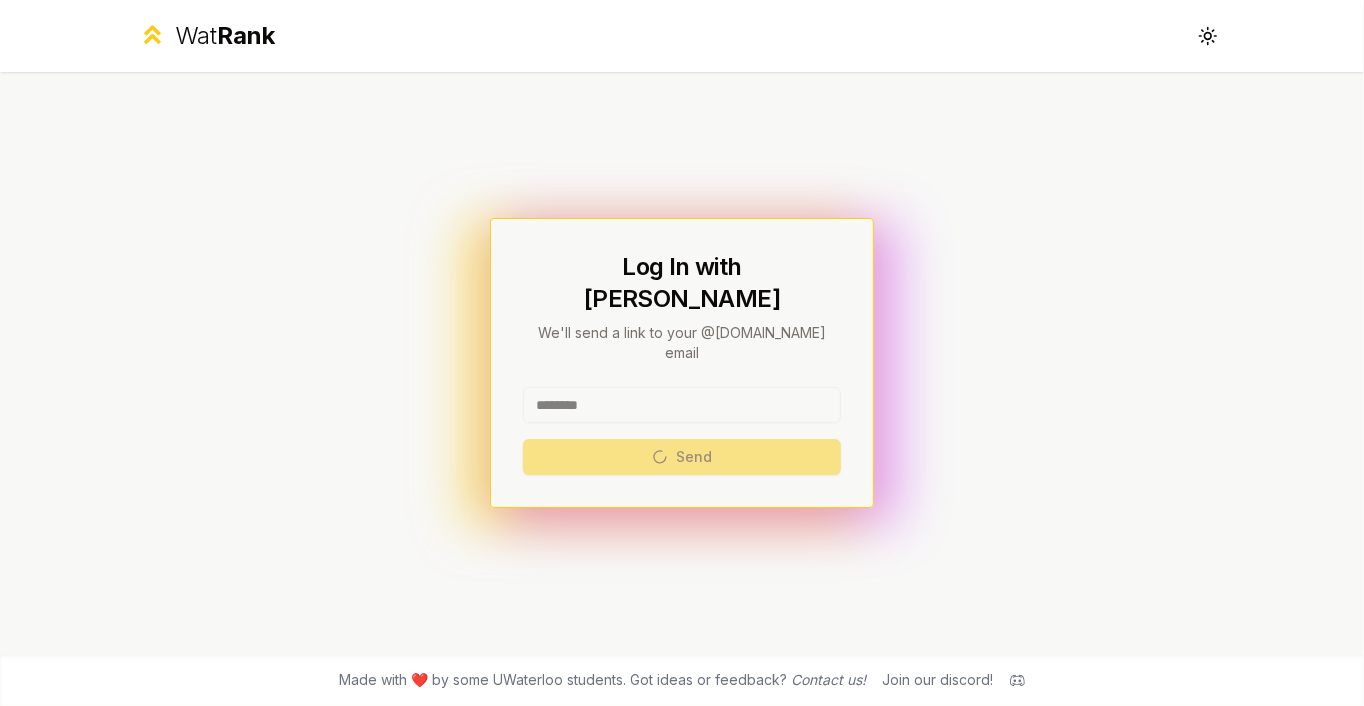 click on "Log In with WatIAM We'll send a link to your @[DOMAIN_NAME] email ******** Send" at bounding box center (682, 363) 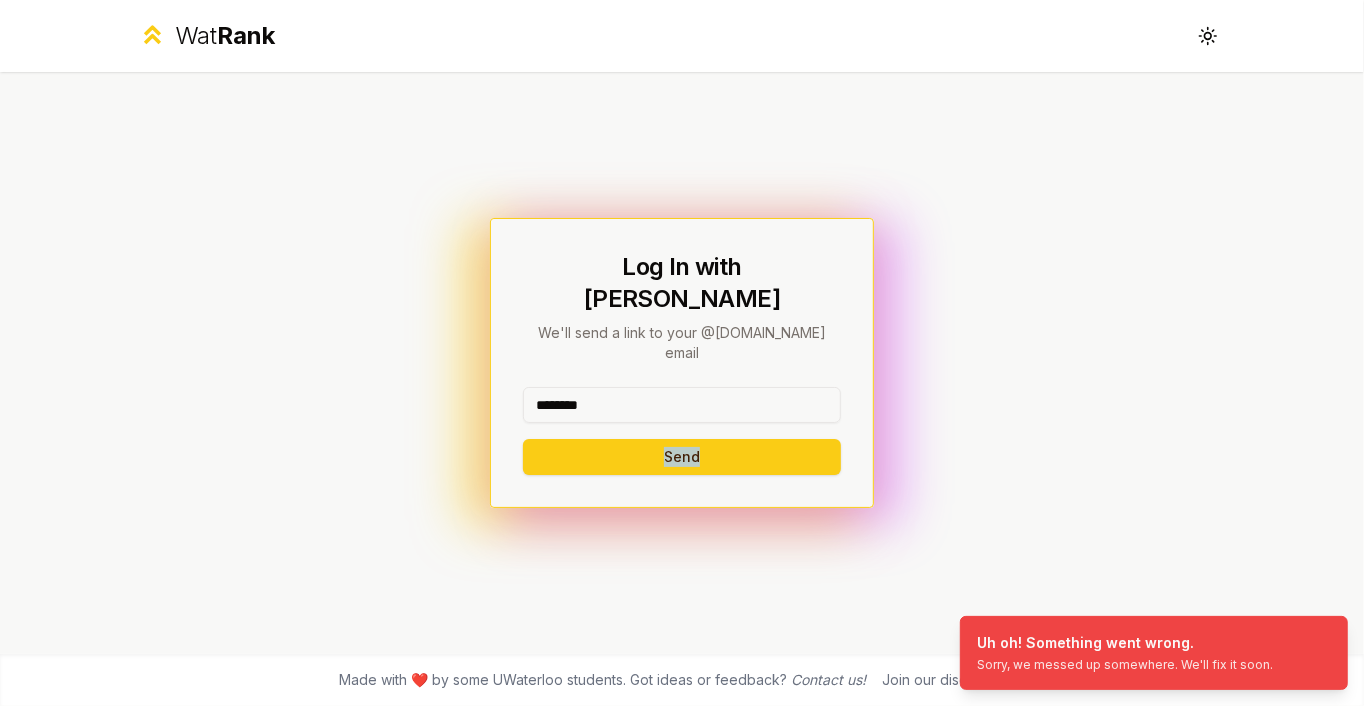 click on "Log In with WatIAM We'll send a link to your @[DOMAIN_NAME] email ******** Send" at bounding box center (682, 363) 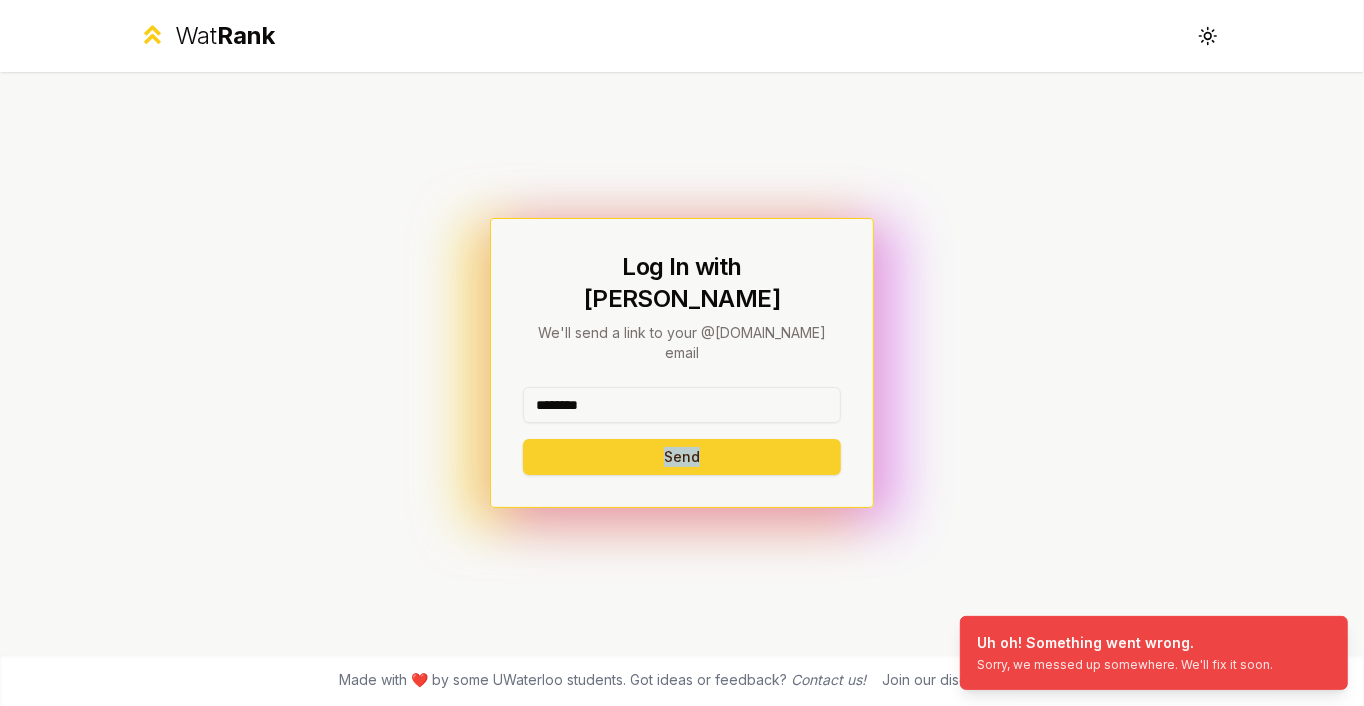 click on "Send" at bounding box center [682, 457] 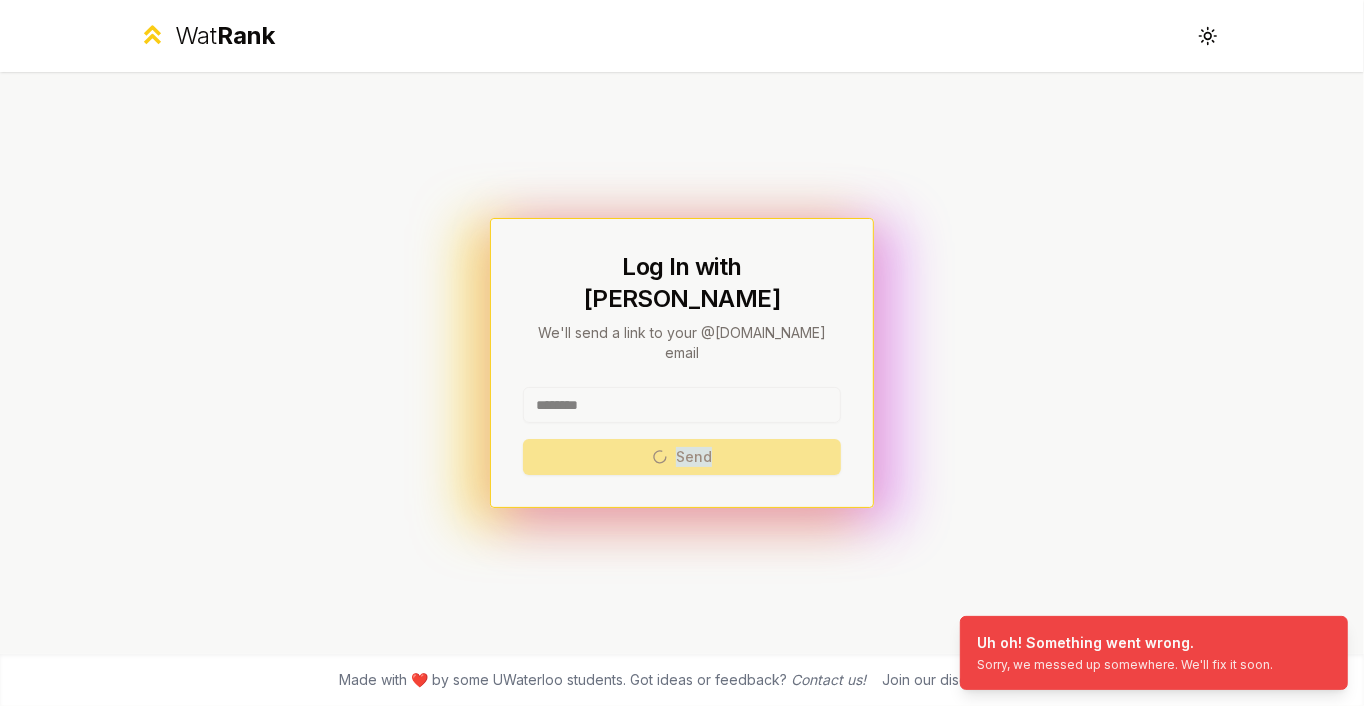 click on "******** Send" at bounding box center (682, 431) 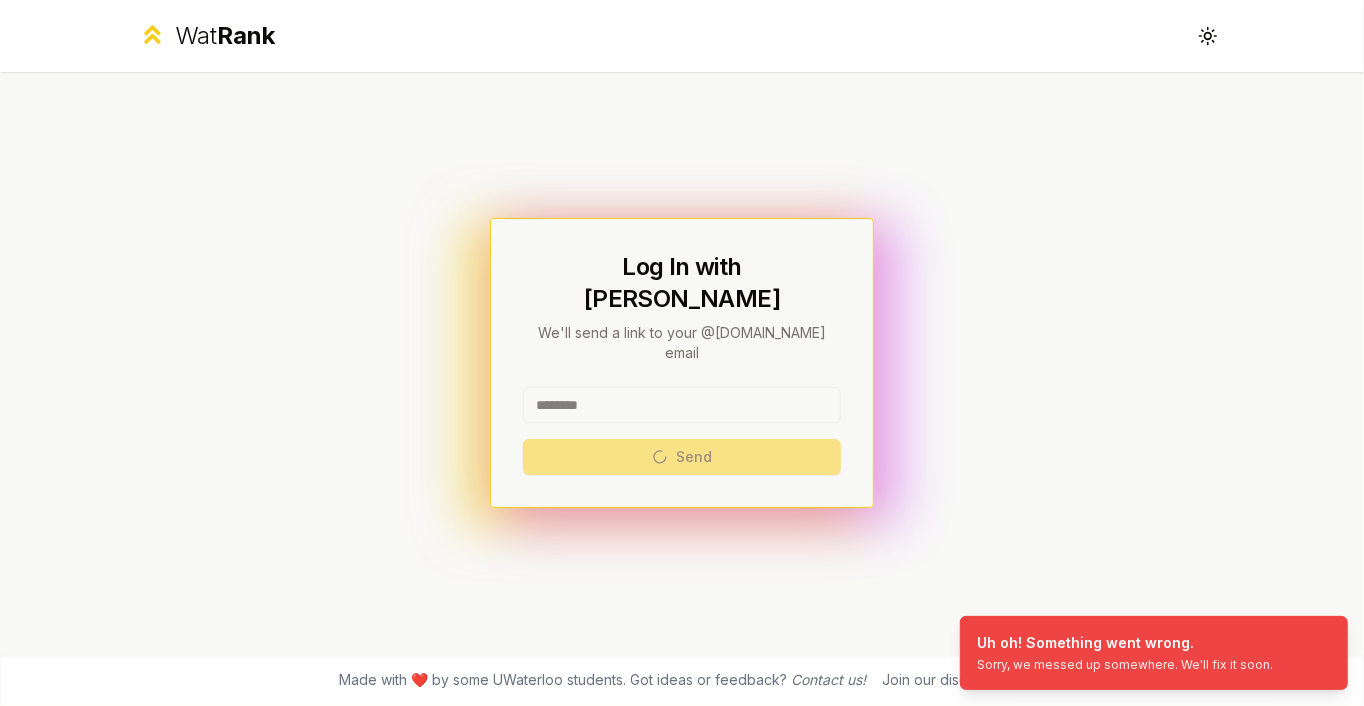 click on "******** Send" at bounding box center [682, 431] 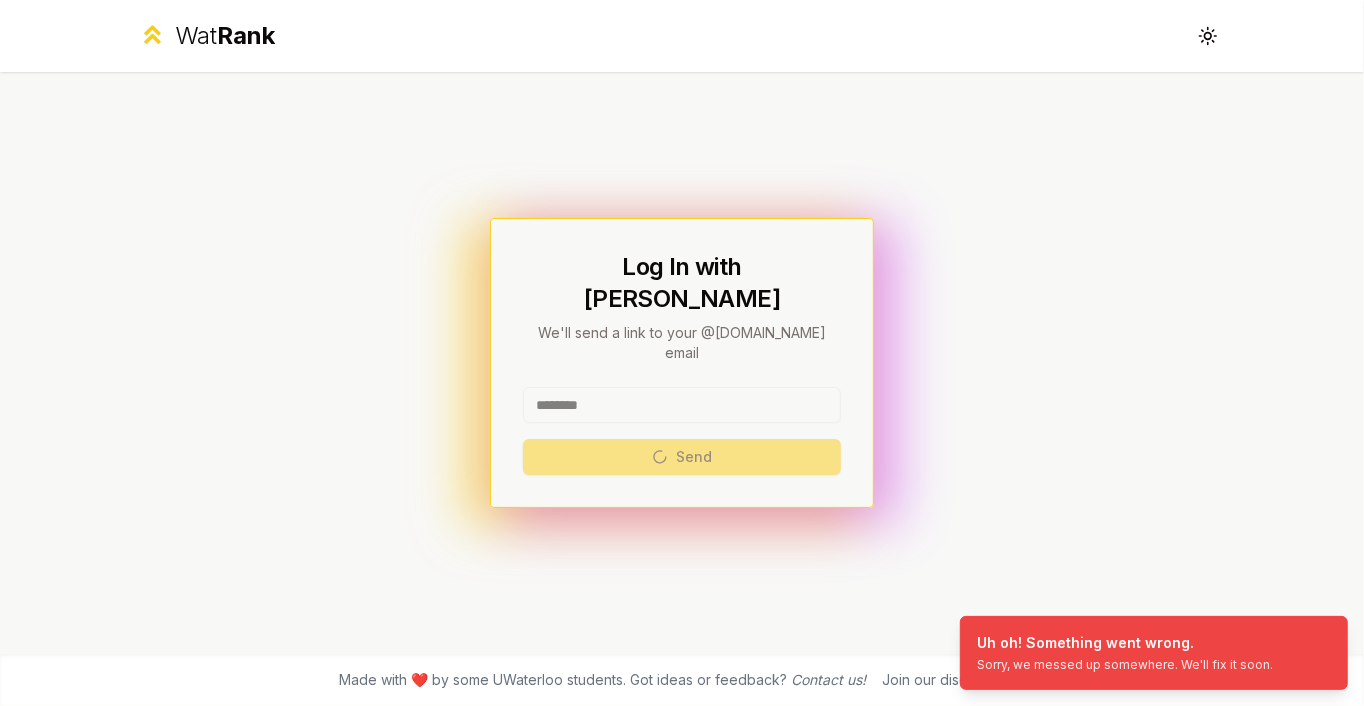 click on "******** Send" at bounding box center (682, 431) 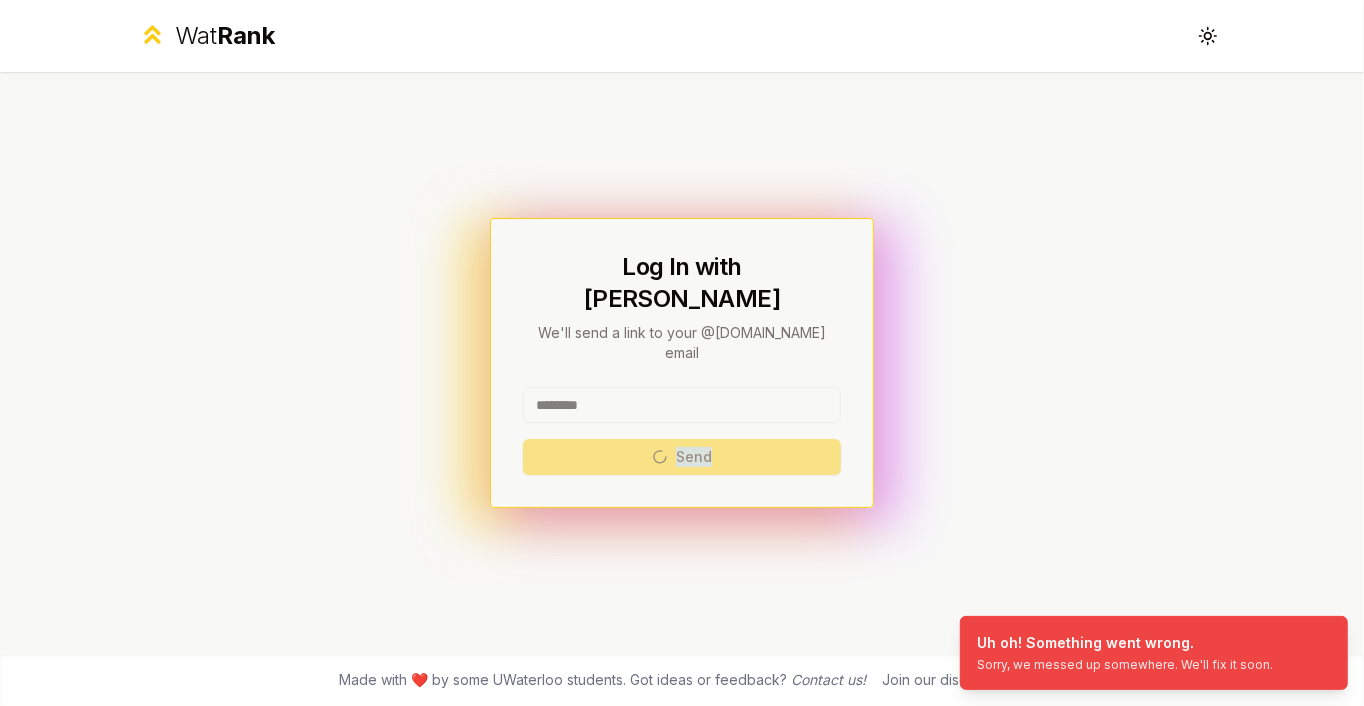 click on "******** Send" at bounding box center [682, 431] 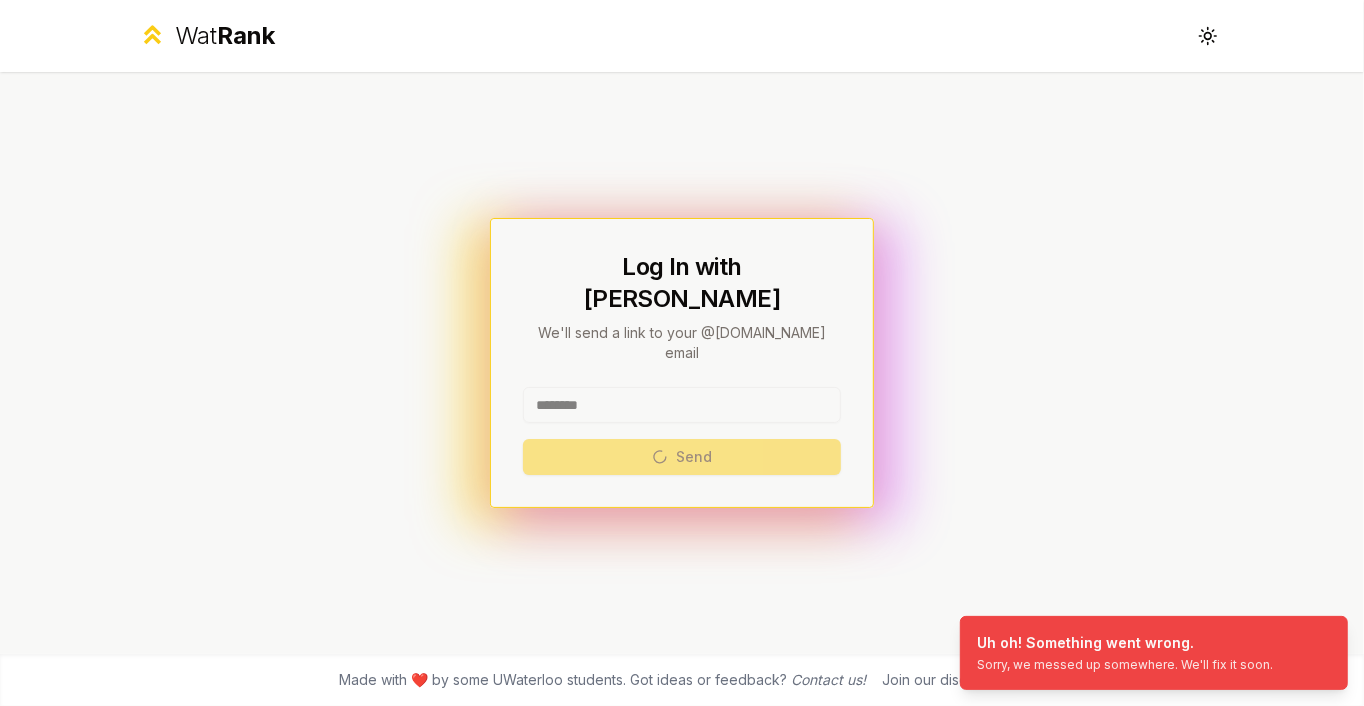 click on "******** Send" at bounding box center (682, 431) 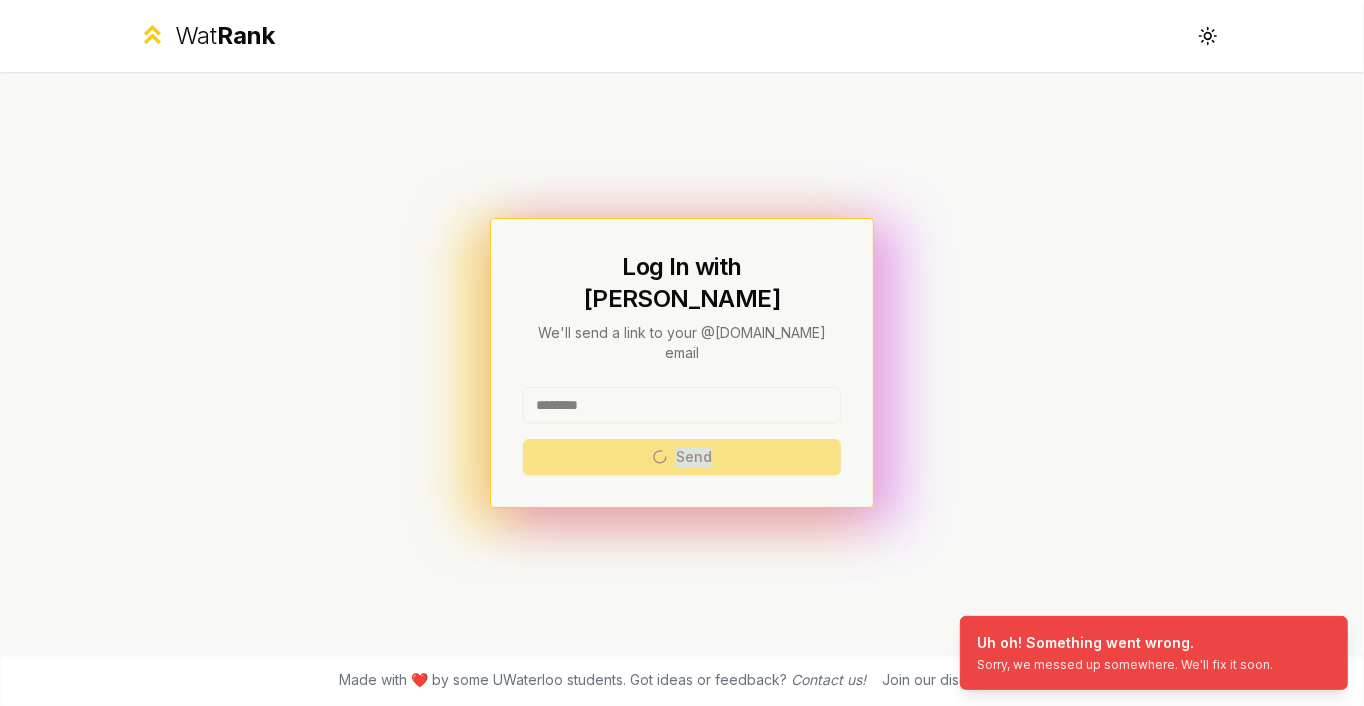 click on "******** Send" at bounding box center (682, 431) 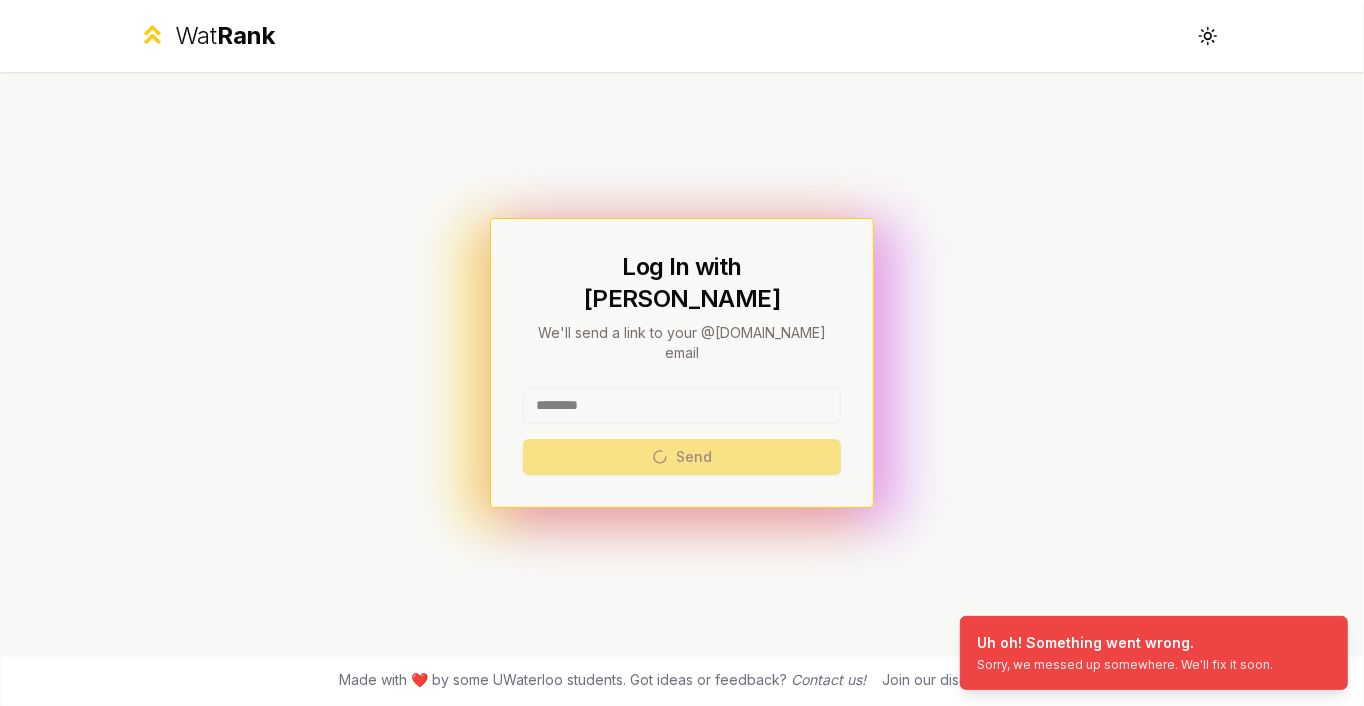 click on "******** Send" at bounding box center (682, 431) 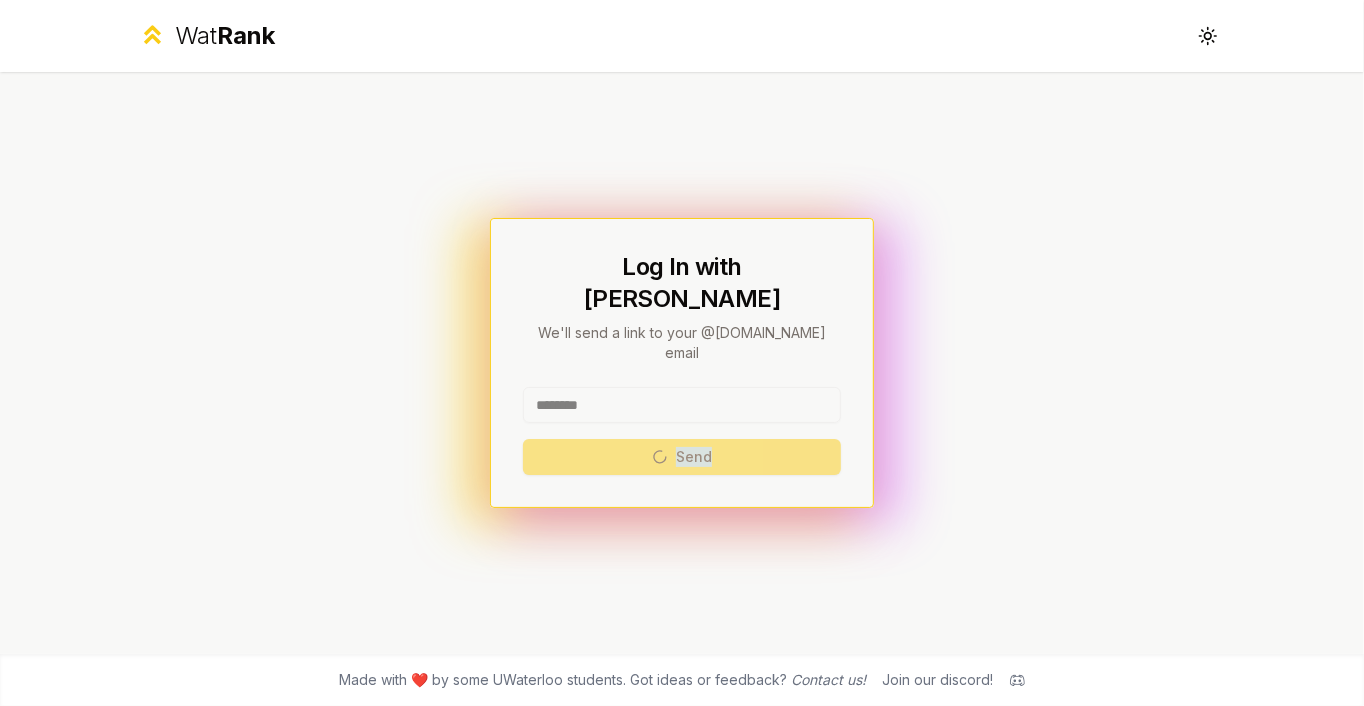 click on "******** Send" at bounding box center (682, 431) 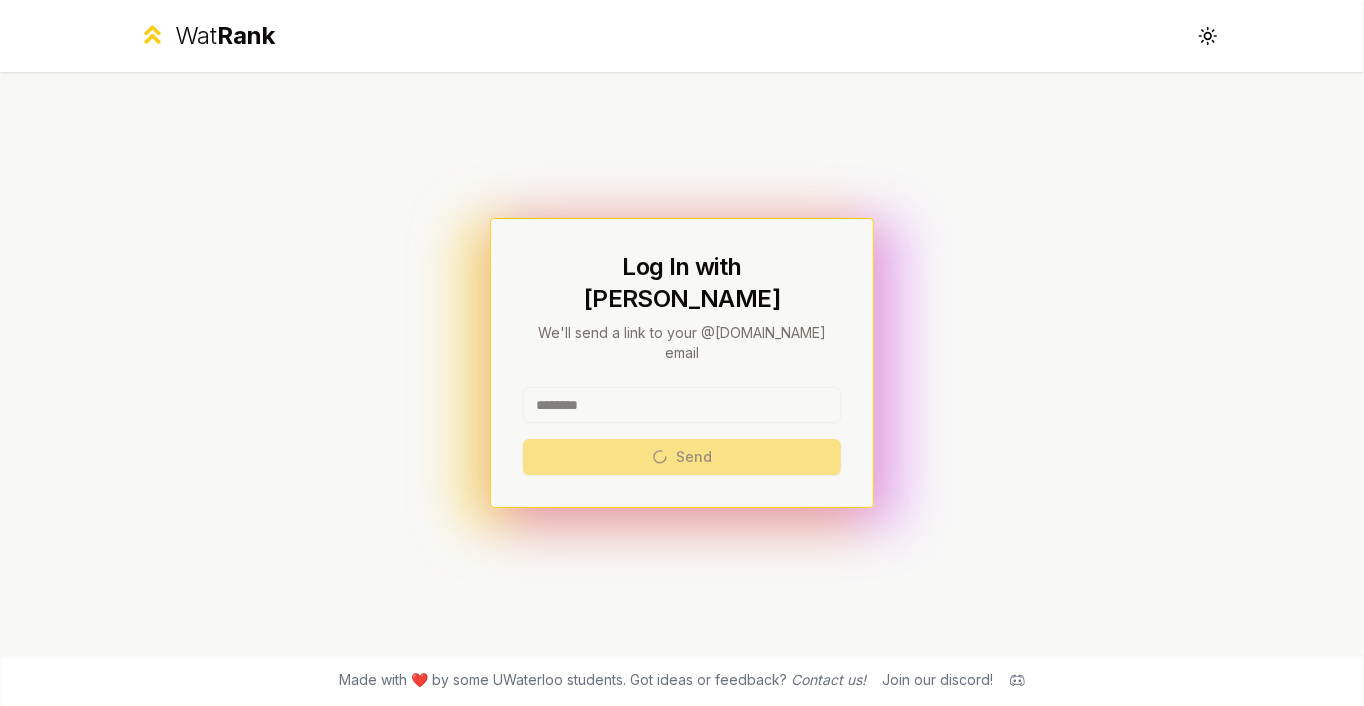 click on "******** Send" at bounding box center (682, 431) 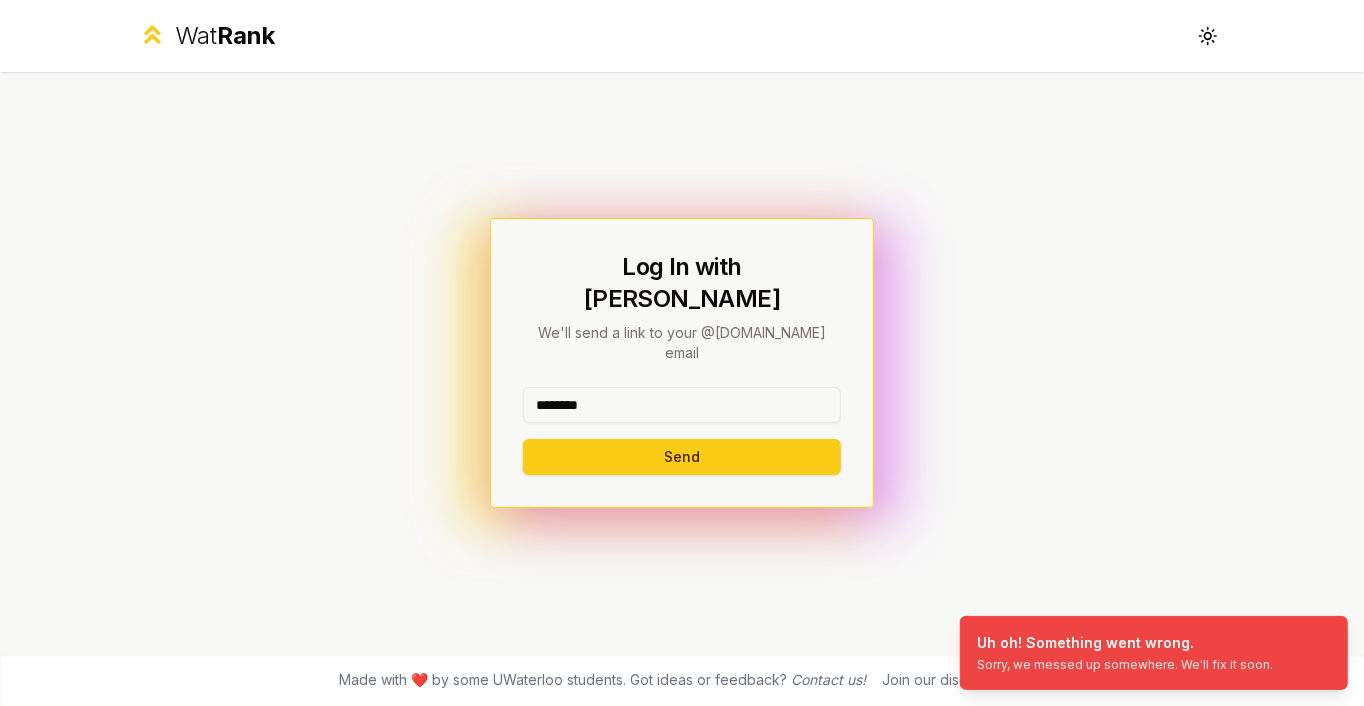 click on "Log In with WatIAM We'll send a link to your @[DOMAIN_NAME] email ******** Send" at bounding box center [682, 363] 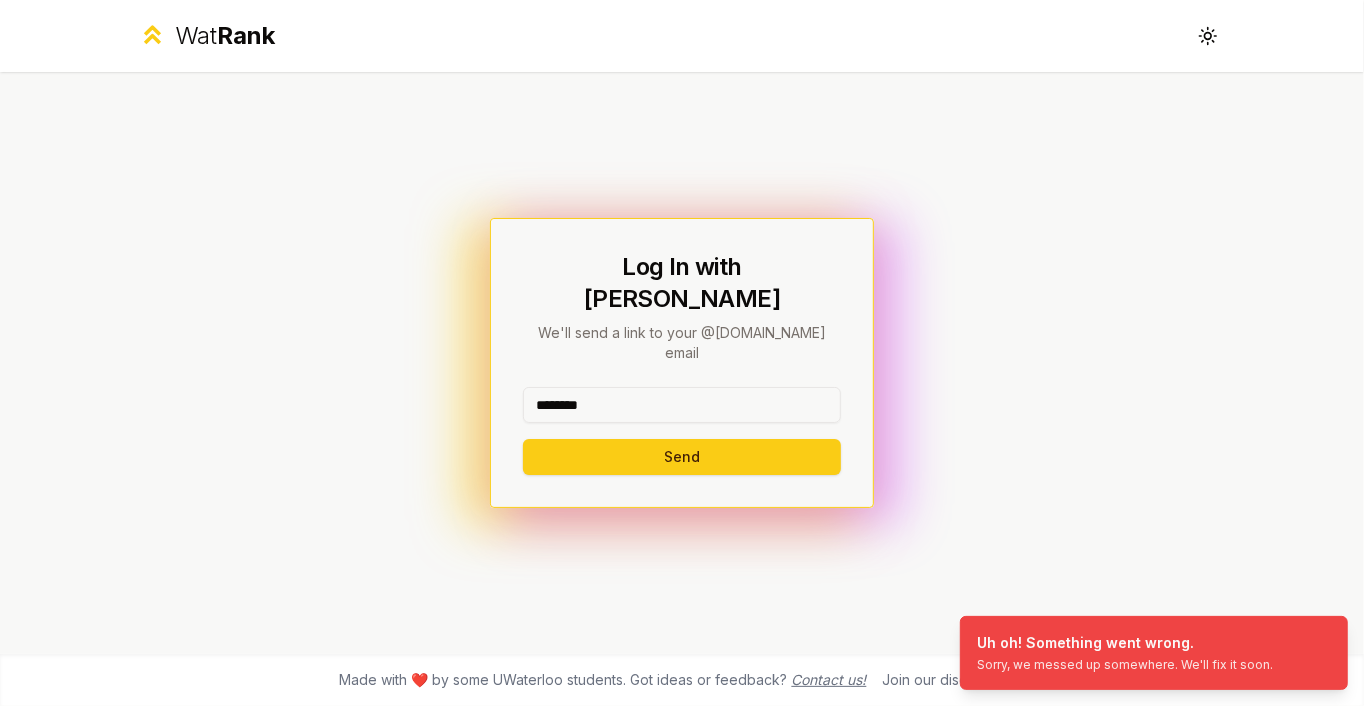 click on "Contact us!" at bounding box center [829, 679] 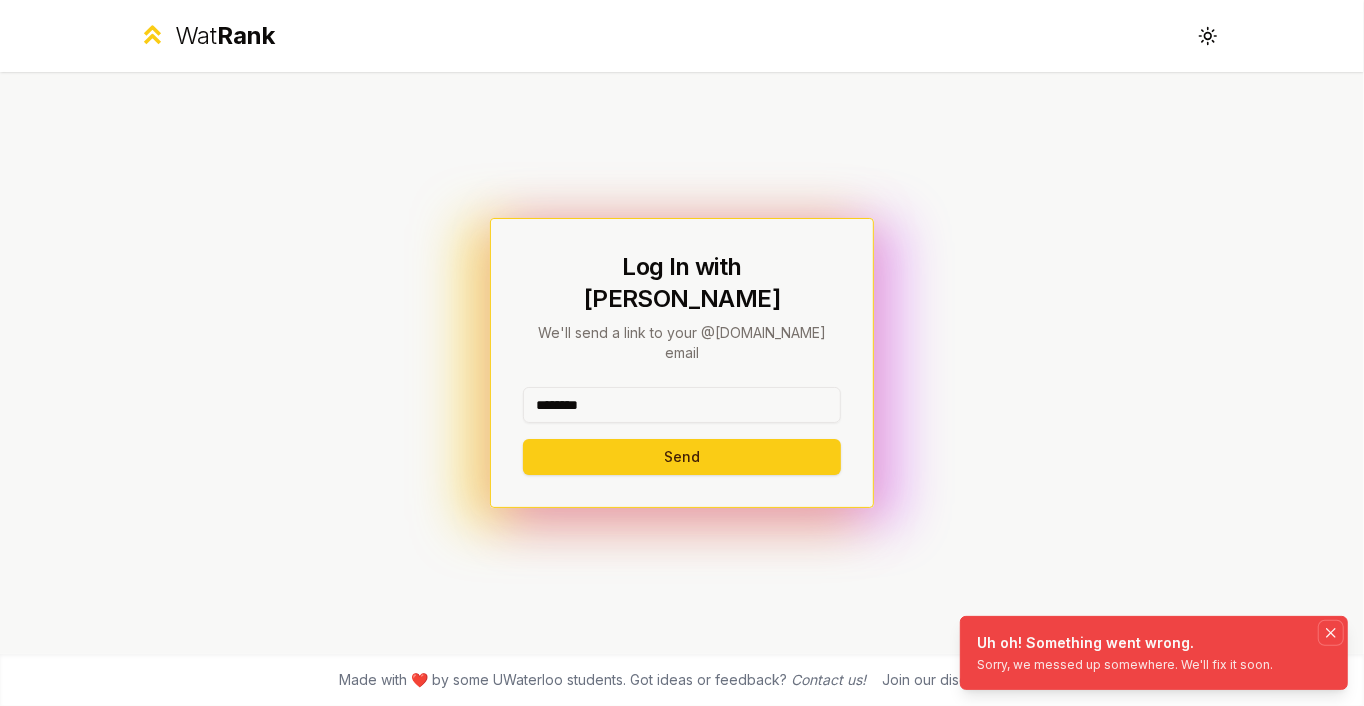 click at bounding box center [1331, 633] 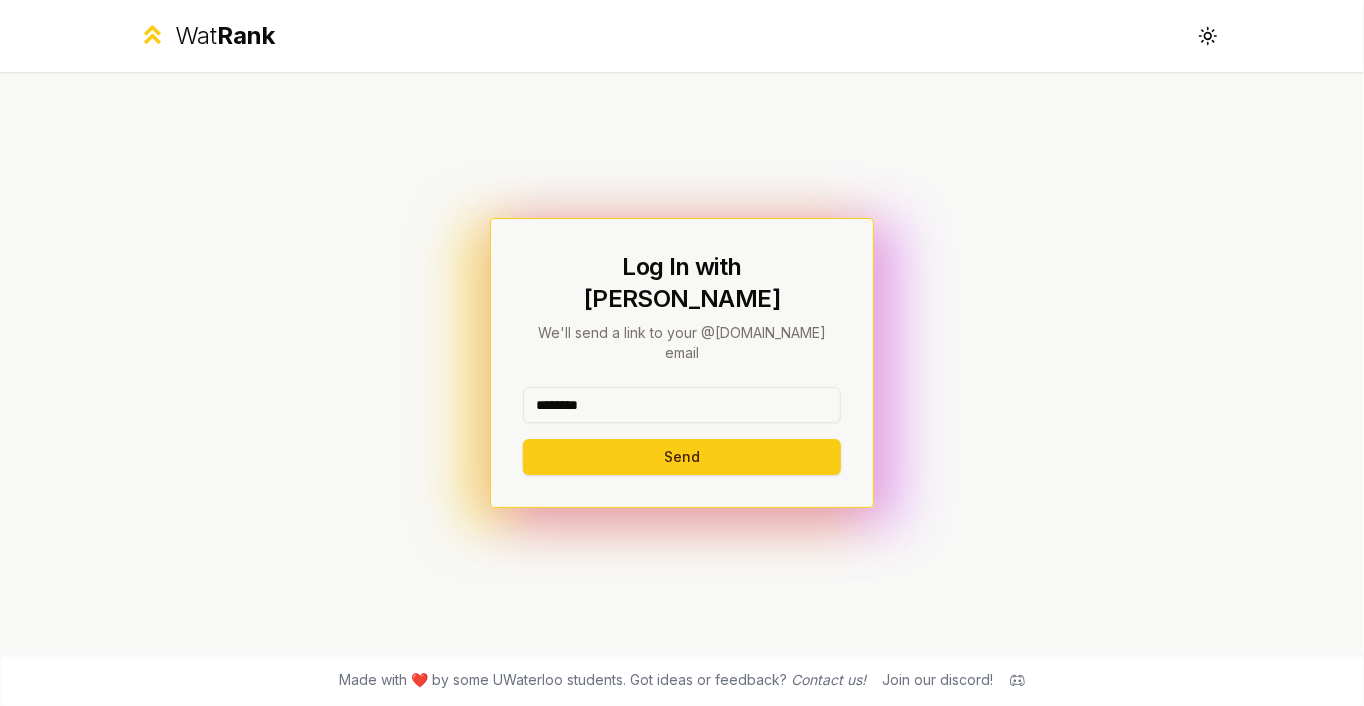 click 